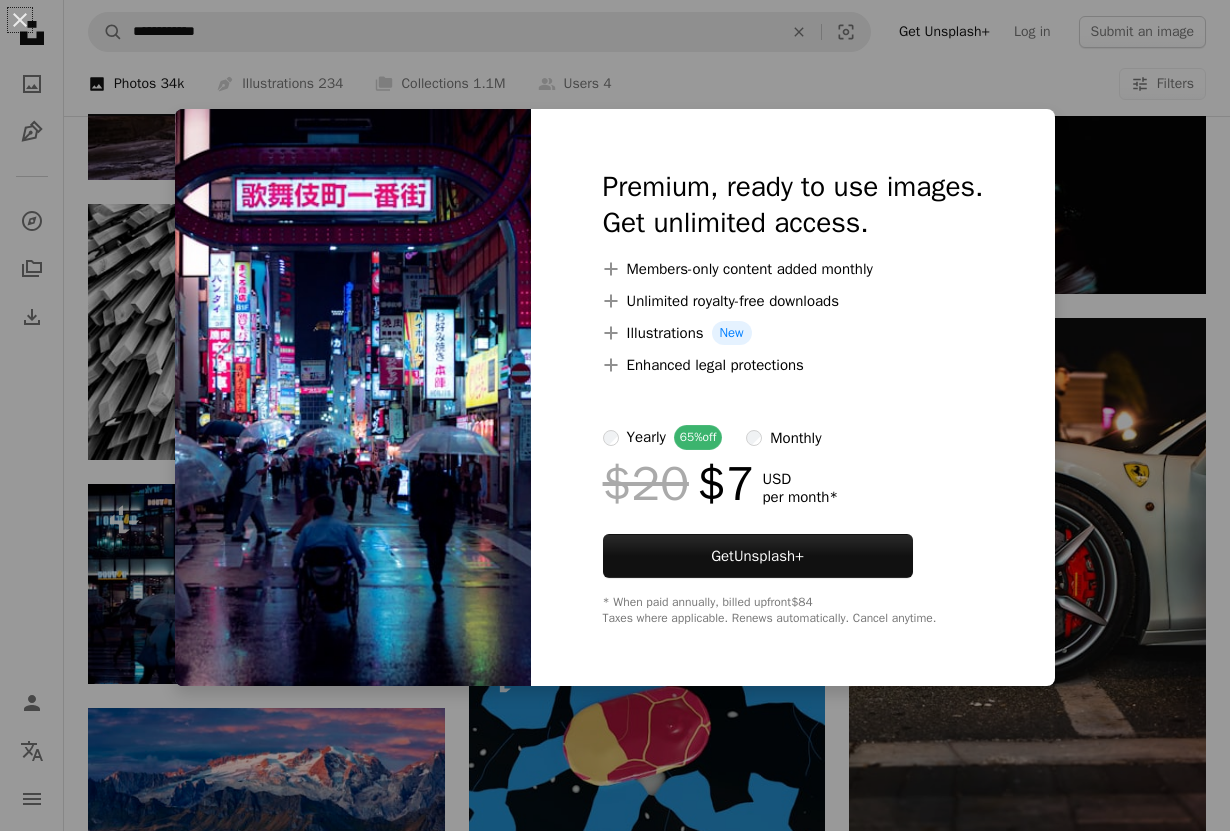scroll, scrollTop: 44200, scrollLeft: 0, axis: vertical 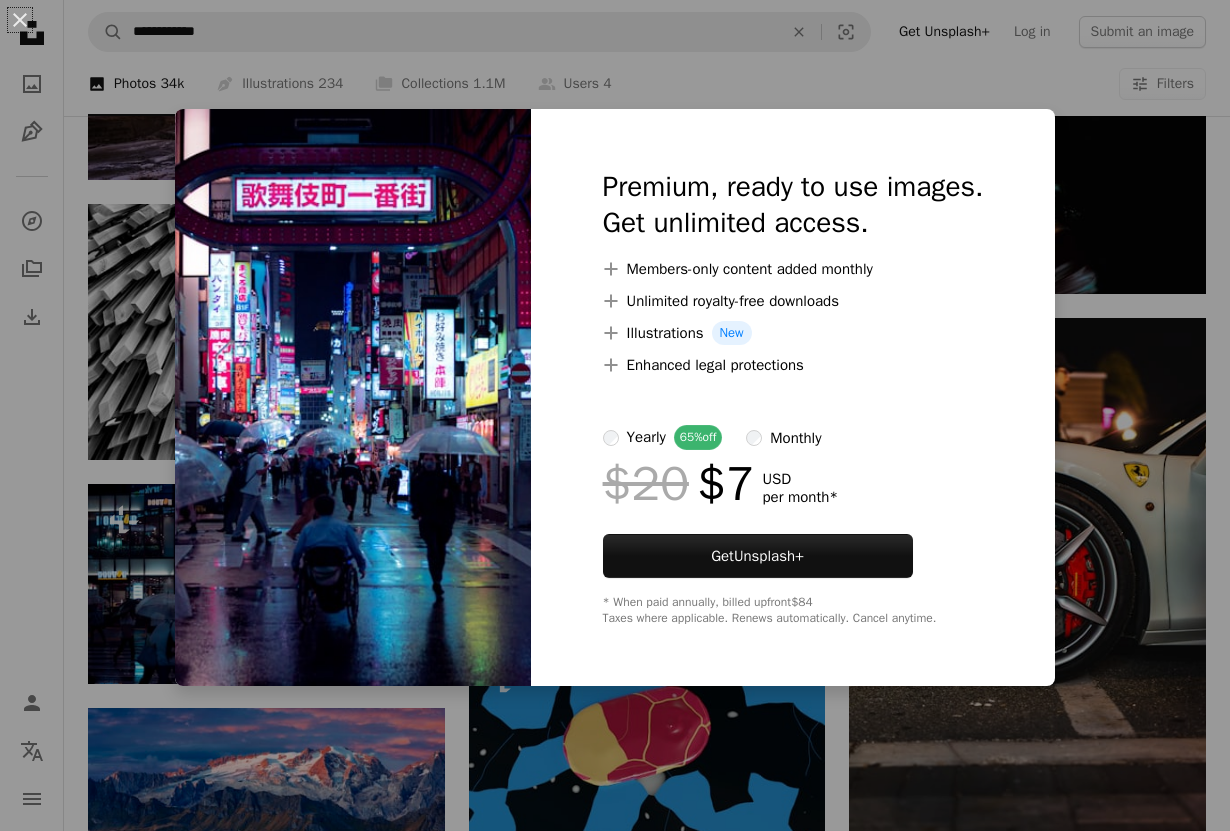 click on "An X shape Premium, ready to use images. Get unlimited access. A plus sign Members-only content added monthly A plus sign Unlimited royalty-free downloads A plus sign Illustrations  New A plus sign Enhanced legal protections yearly 65%  off monthly $20   $7 USD per month * Get  Unsplash+ * When paid annually, billed upfront  $84 Taxes where applicable. Renews automatically. Cancel anytime." at bounding box center (615, 415) 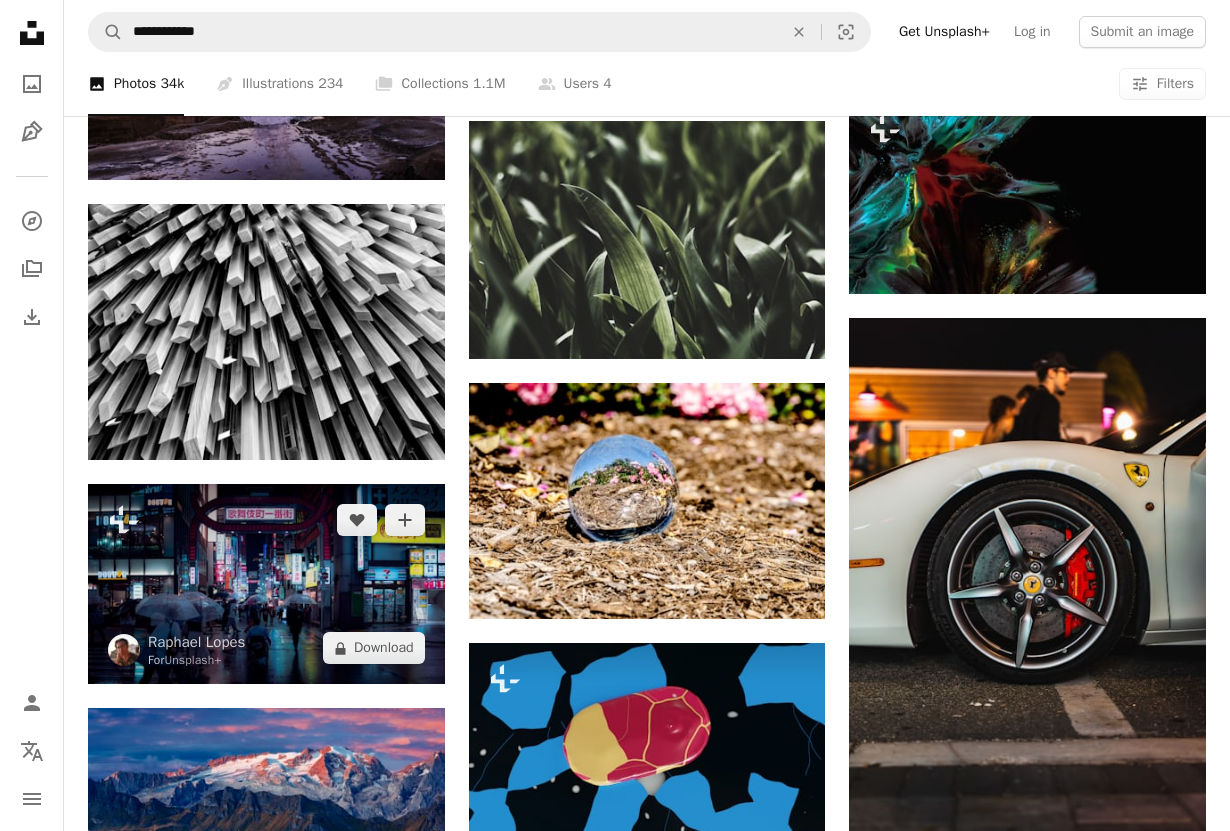 click at bounding box center [266, 584] 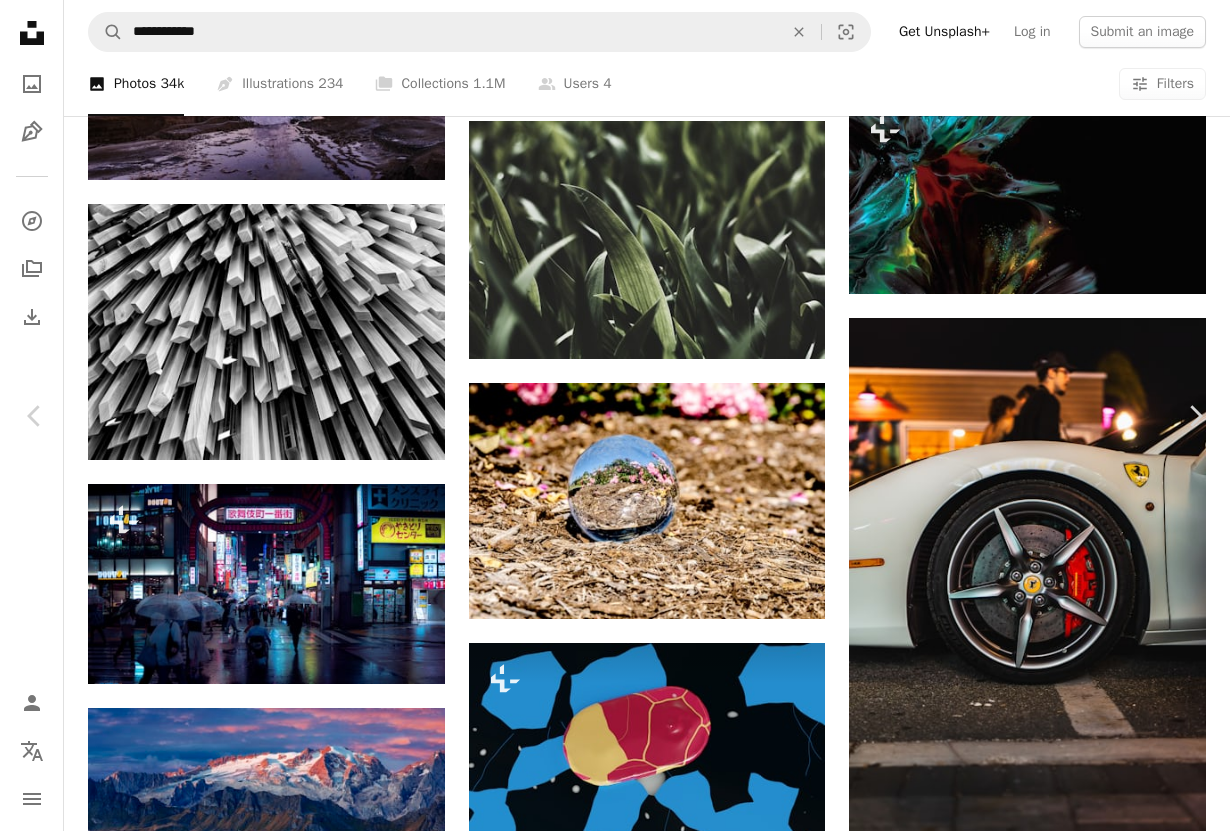 click on "An X shape" at bounding box center (20, 20) 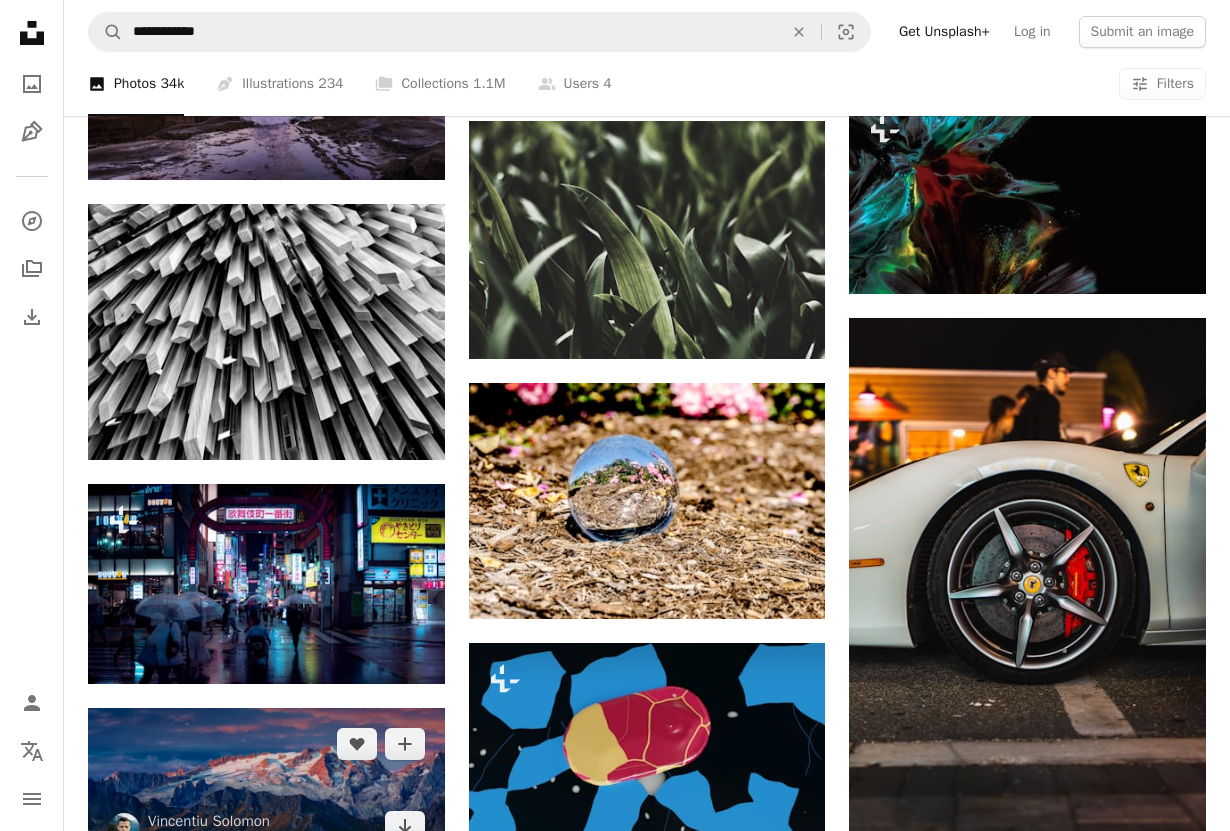 click at bounding box center (266, 785) 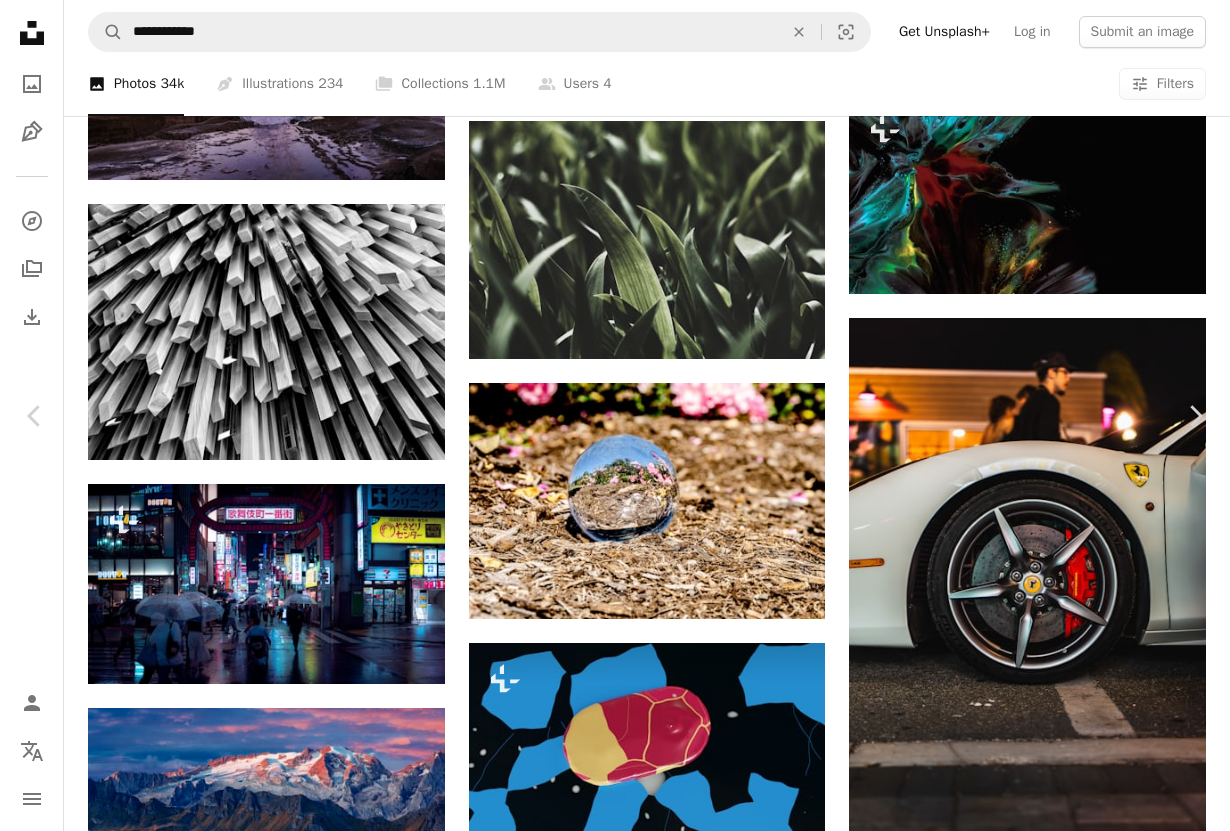 click on "An X shape" at bounding box center [20, 20] 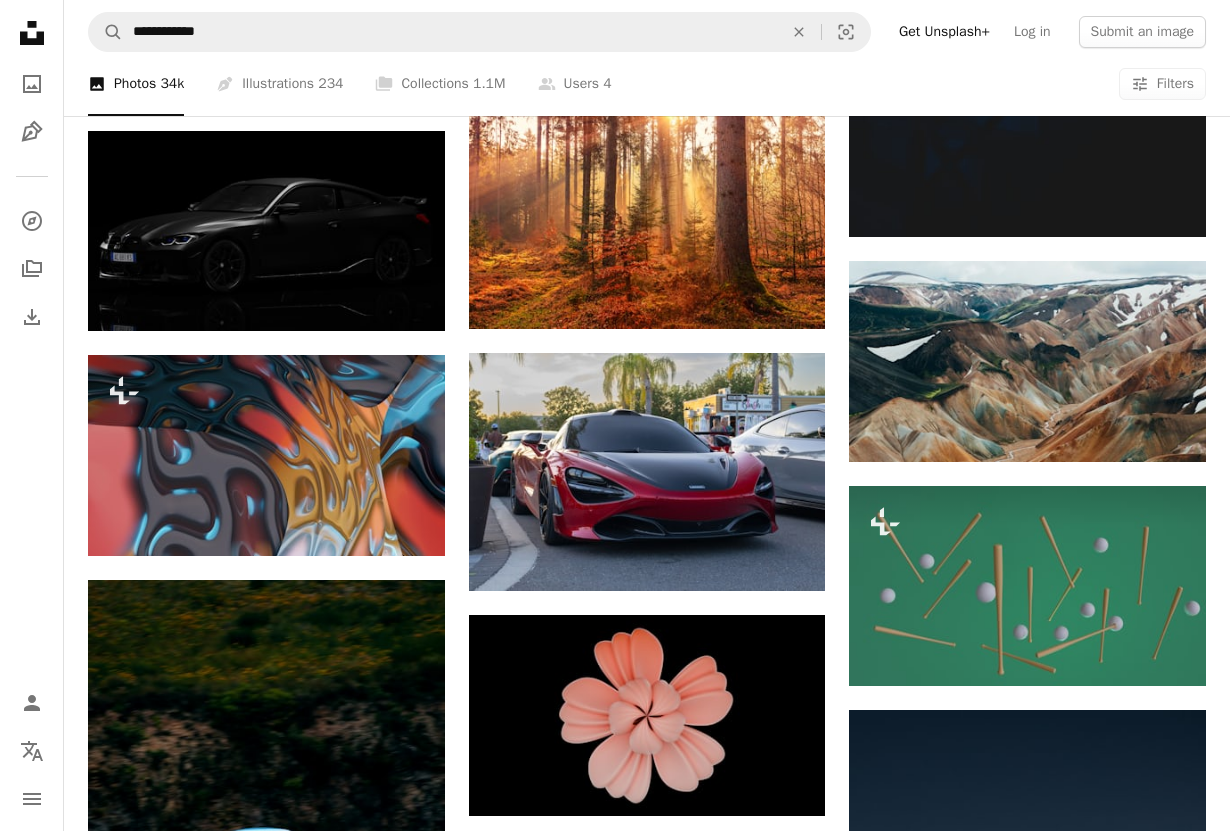 scroll, scrollTop: 52416, scrollLeft: 0, axis: vertical 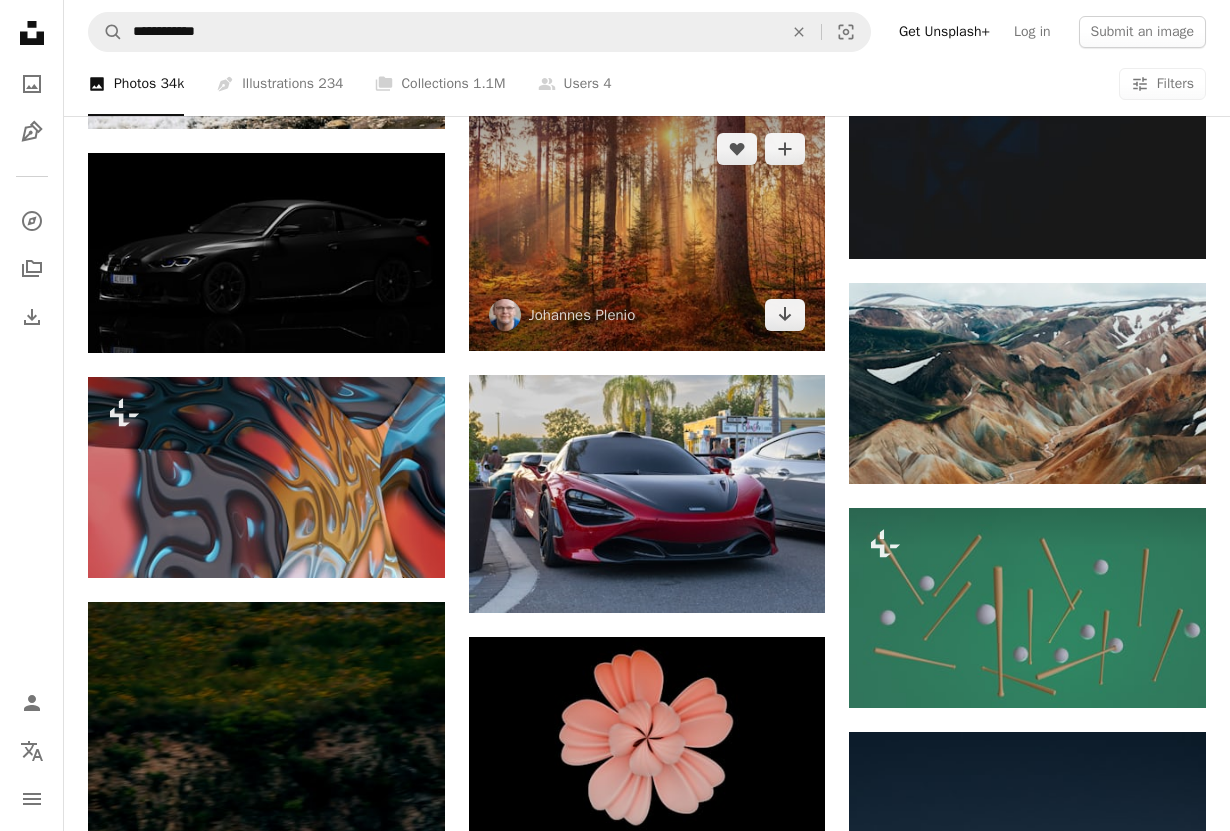 click at bounding box center (647, 232) 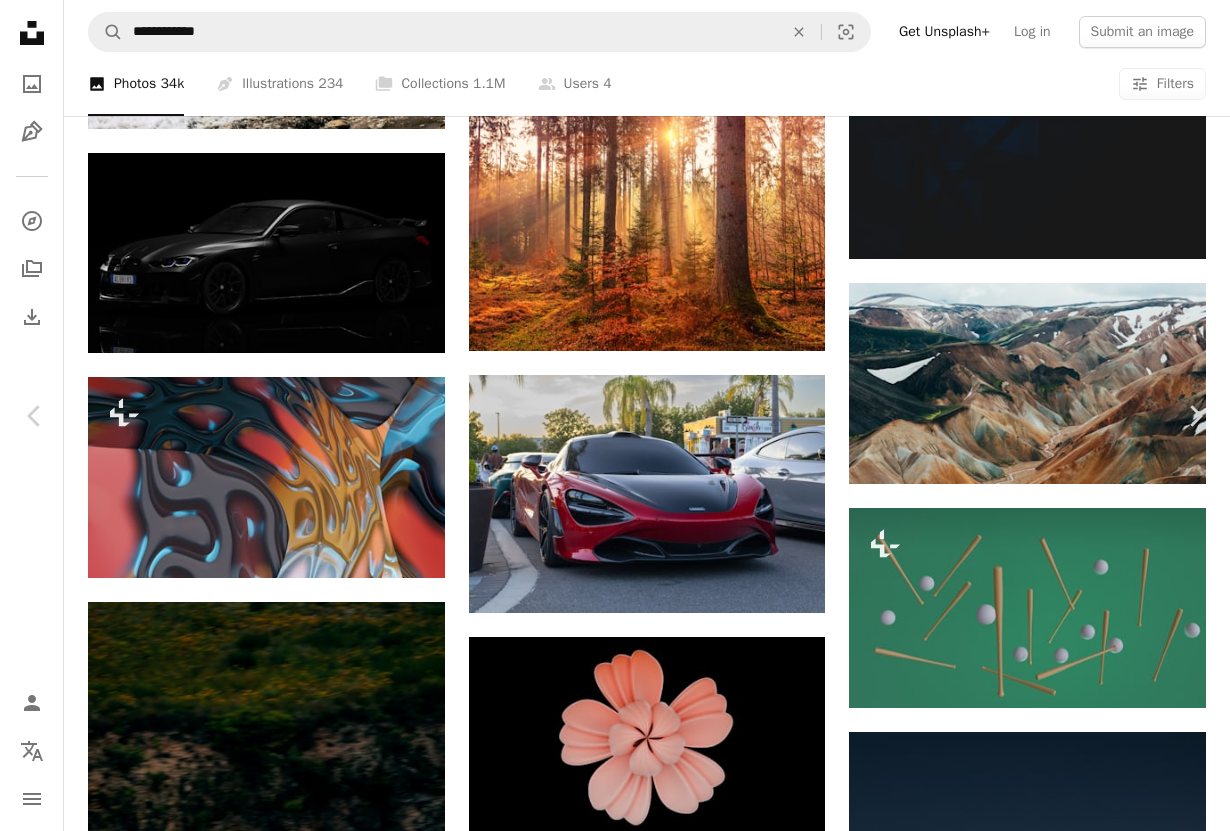 click on "An X shape" at bounding box center (20, 20) 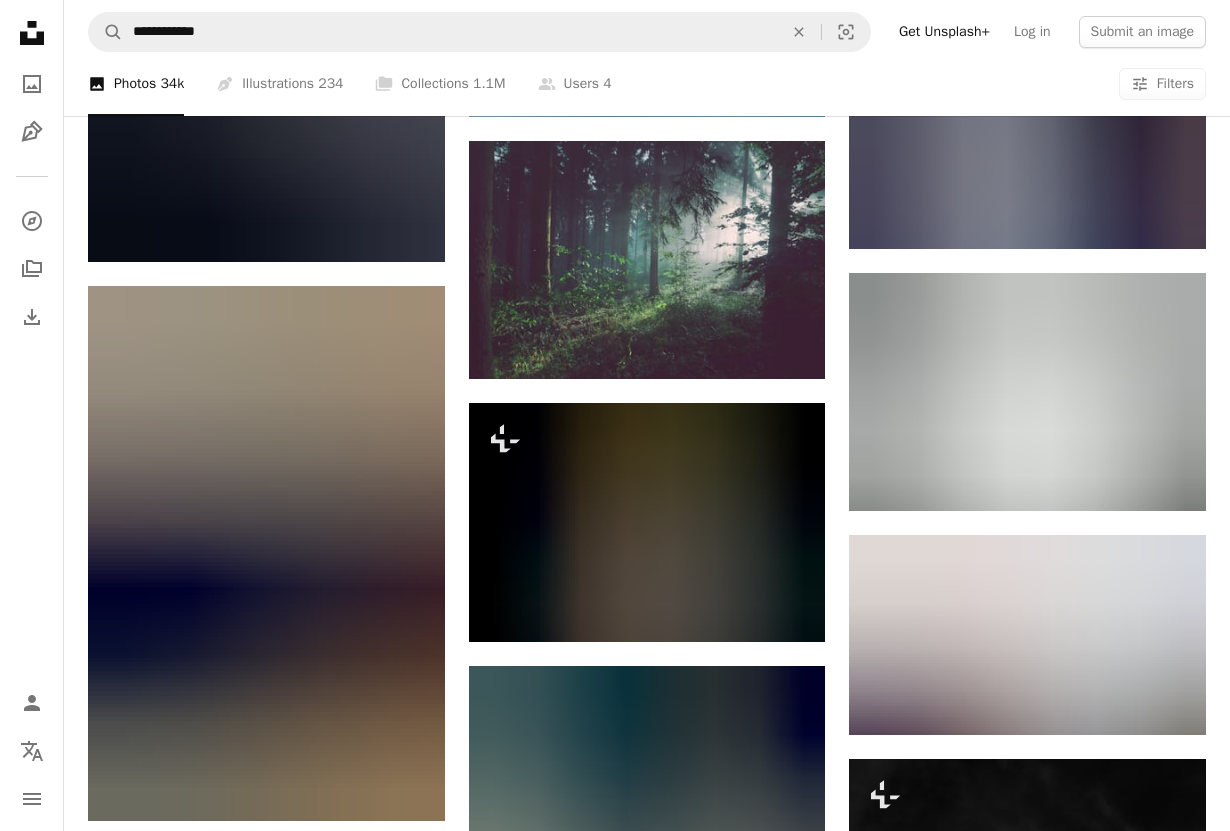 scroll, scrollTop: 55328, scrollLeft: 0, axis: vertical 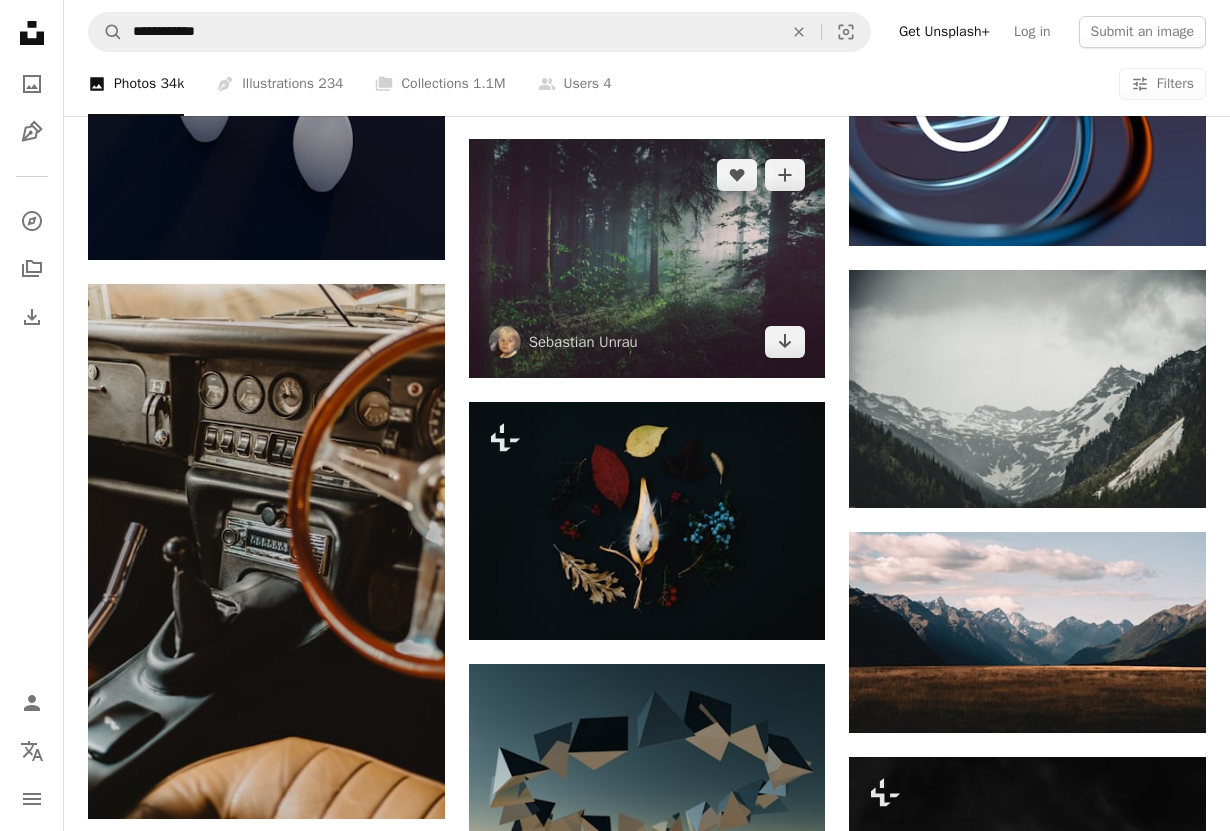 click at bounding box center (647, 258) 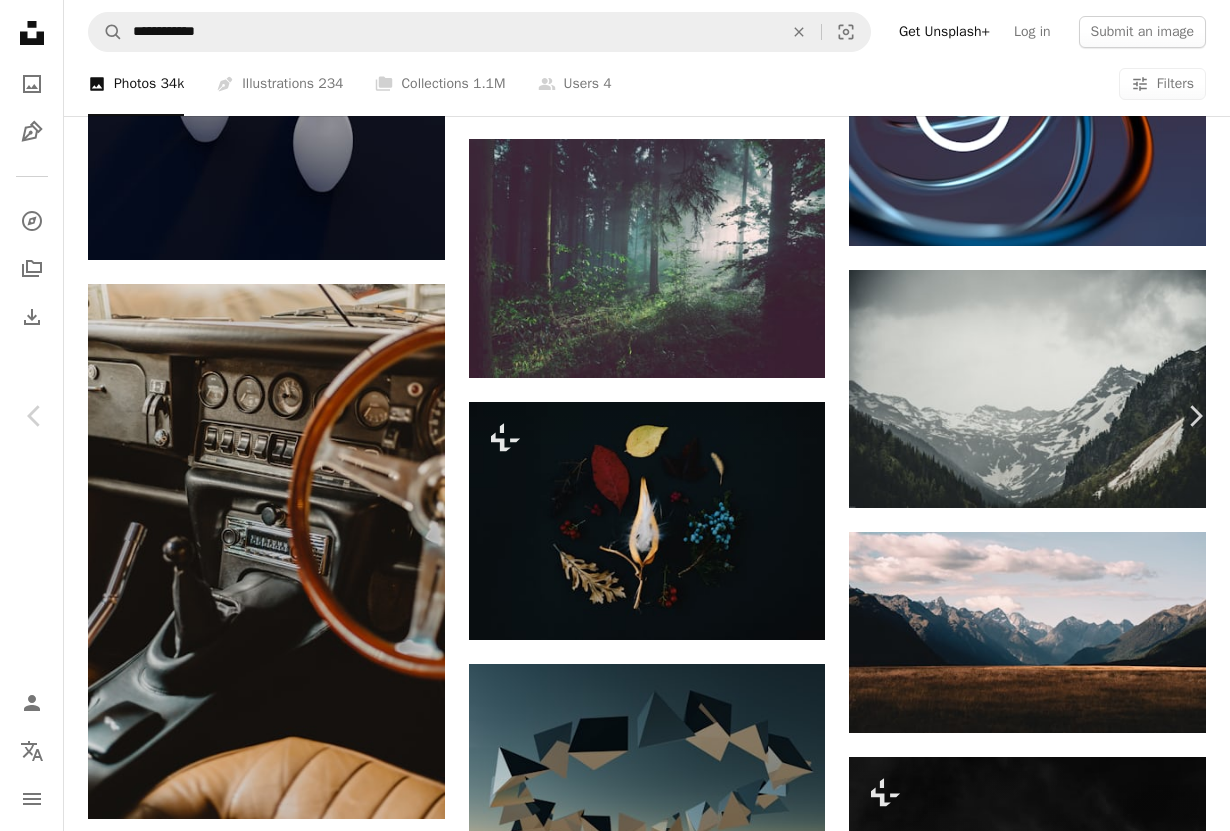 click on "An X shape" at bounding box center [20, 20] 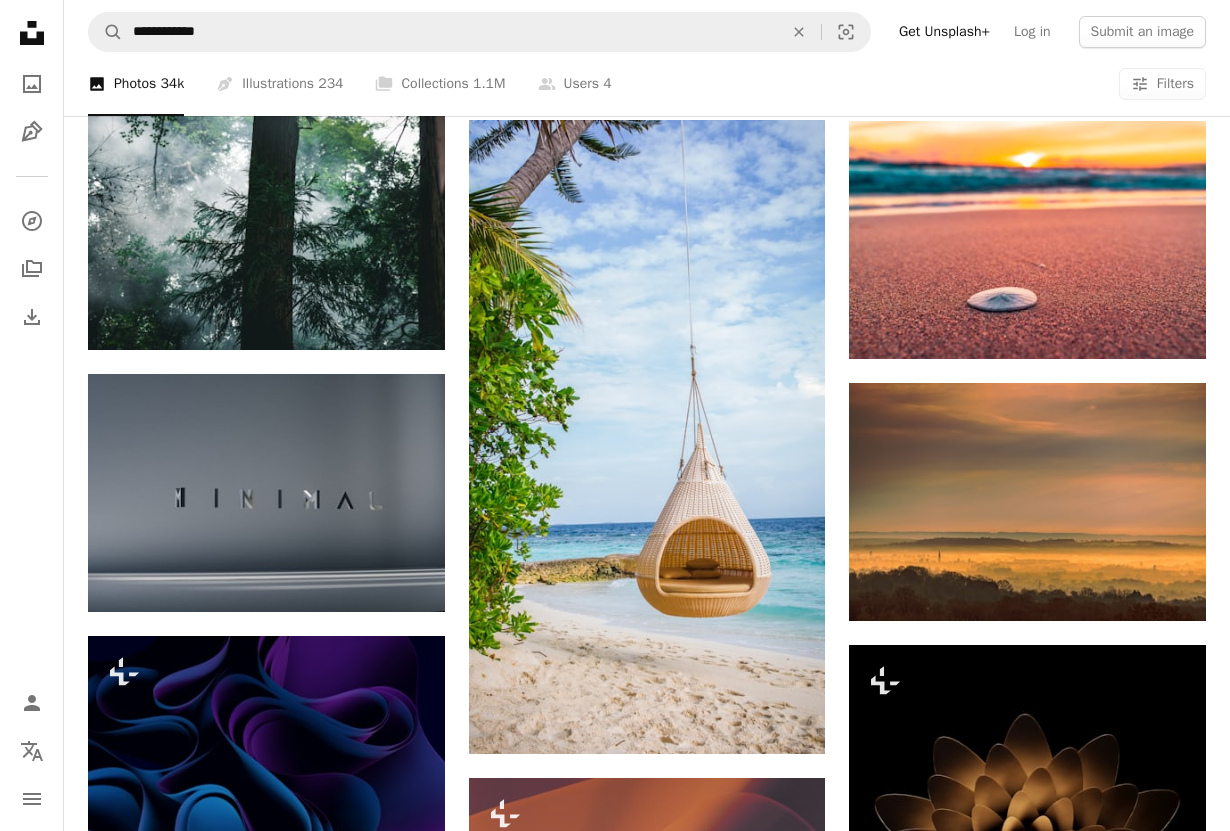 scroll, scrollTop: 65520, scrollLeft: 0, axis: vertical 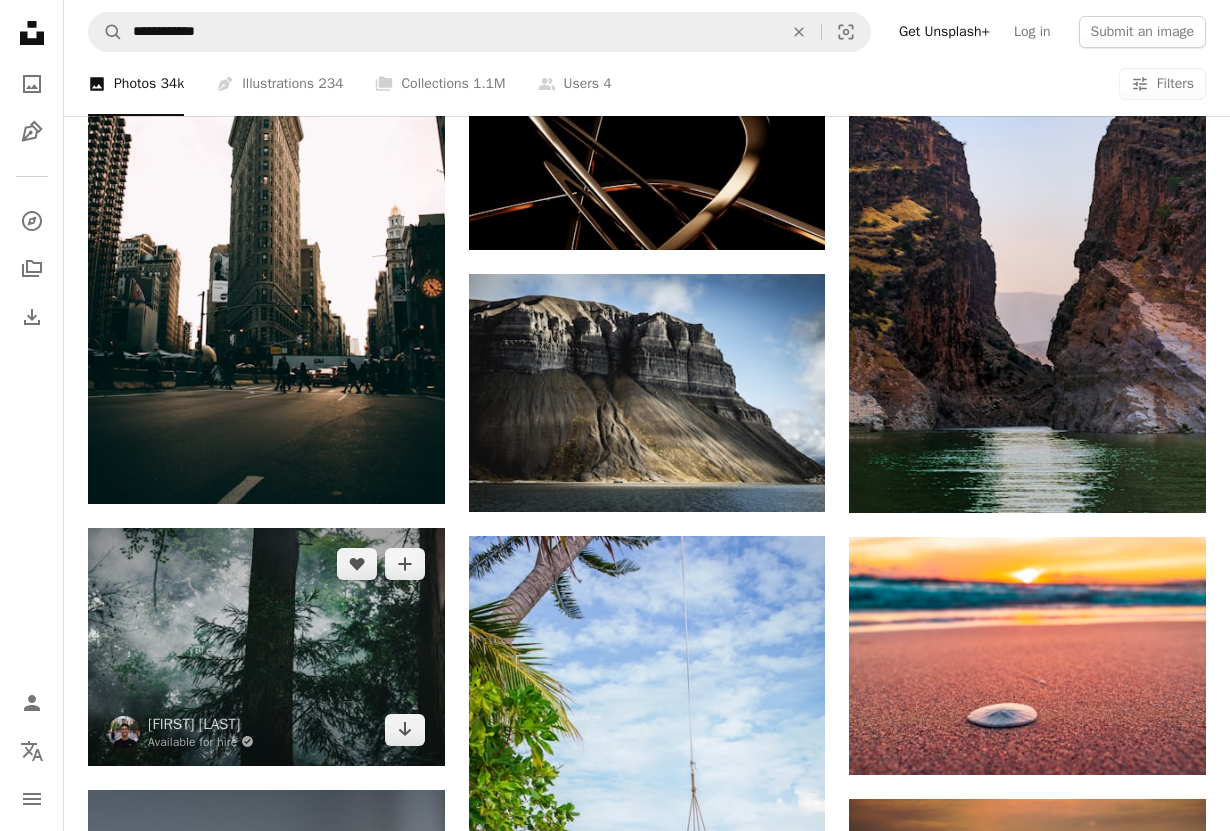 click at bounding box center [266, 647] 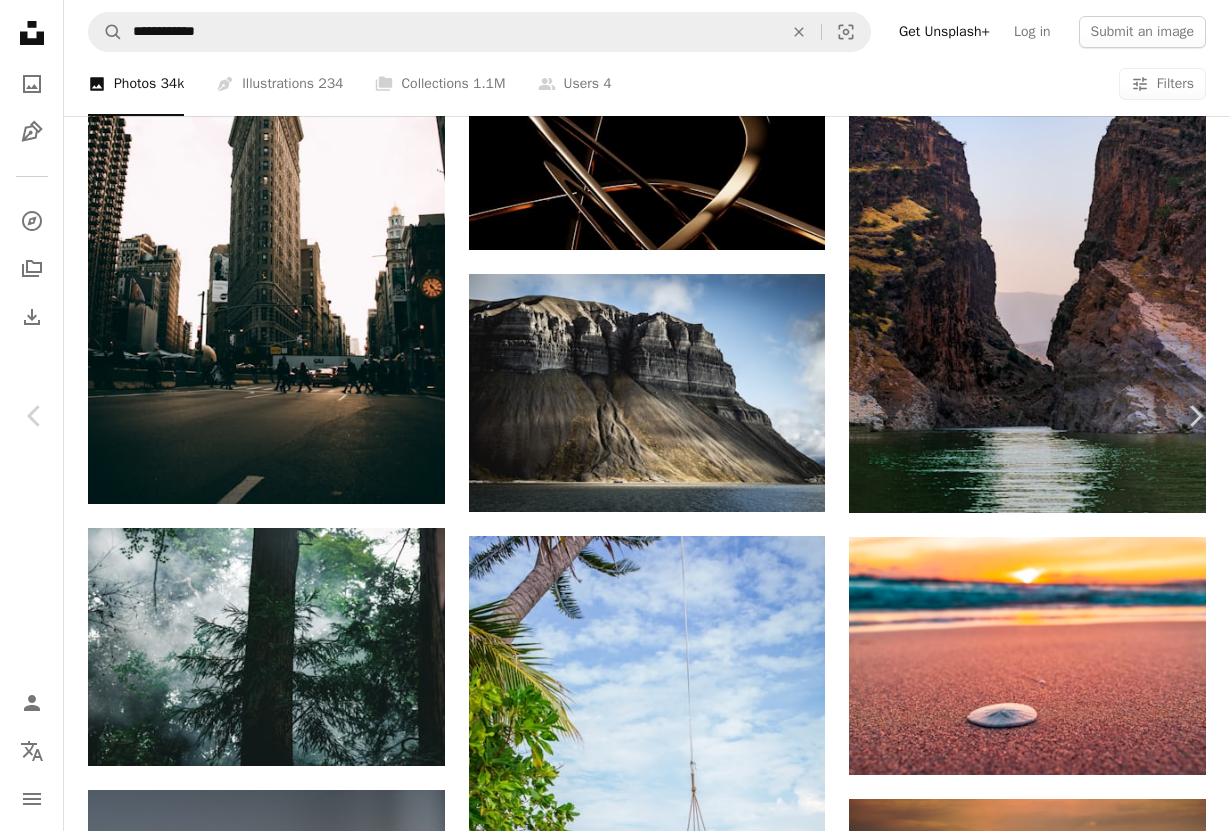 click on "An X shape" at bounding box center [20, 20] 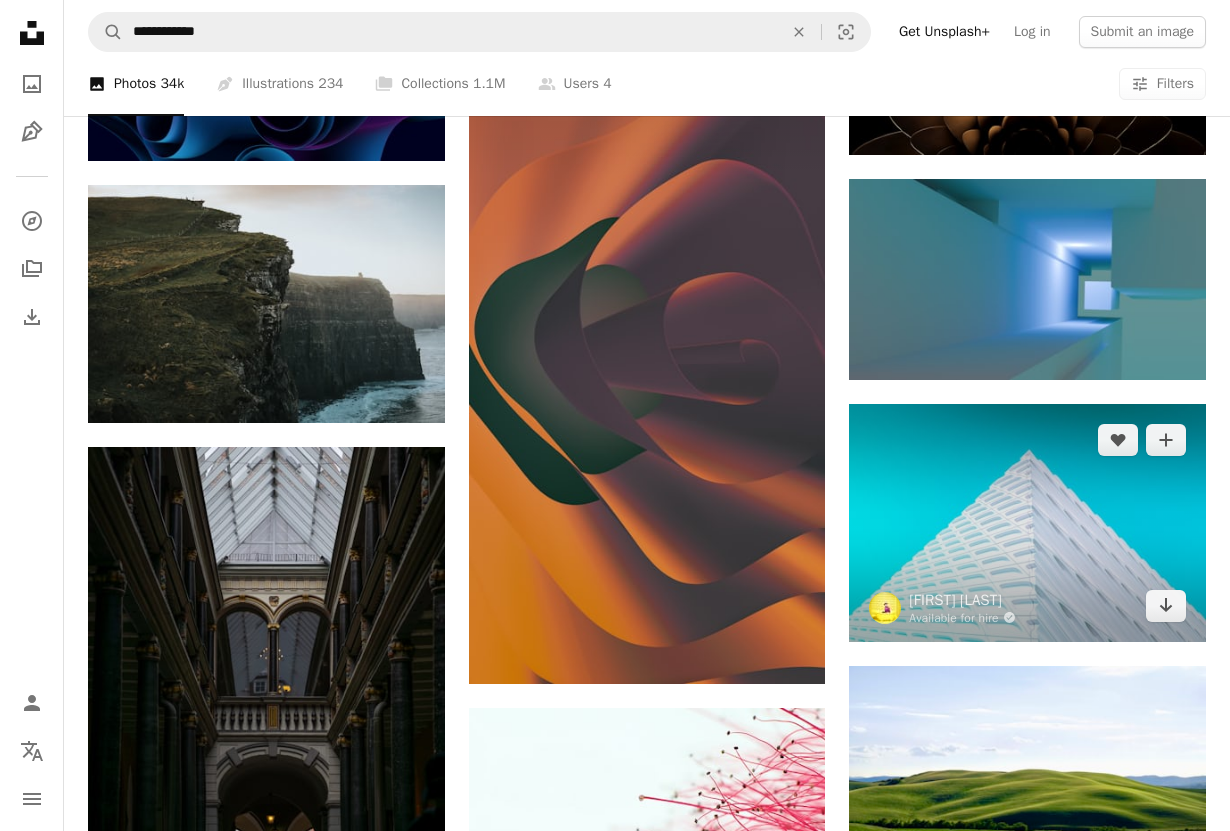 scroll, scrollTop: 67184, scrollLeft: 0, axis: vertical 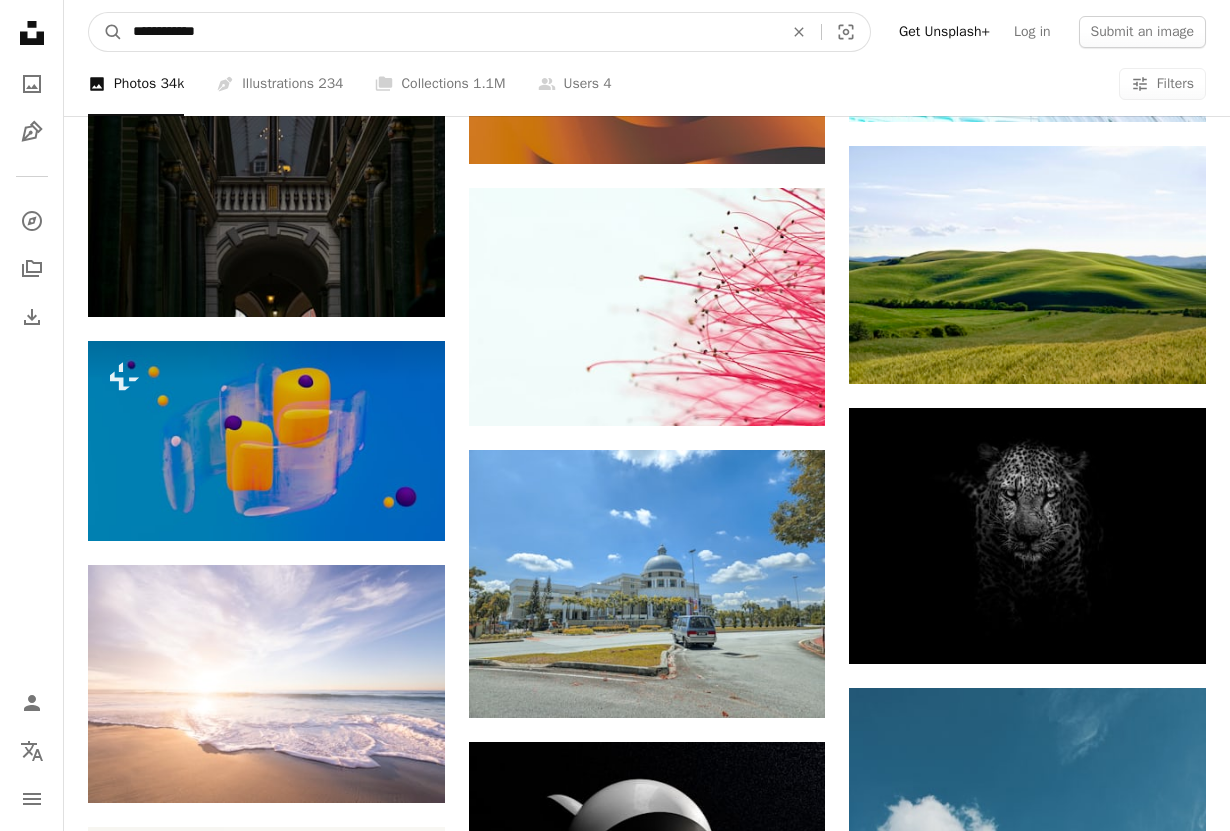 drag, startPoint x: 304, startPoint y: 37, endPoint x: 56, endPoint y: 94, distance: 254.46611 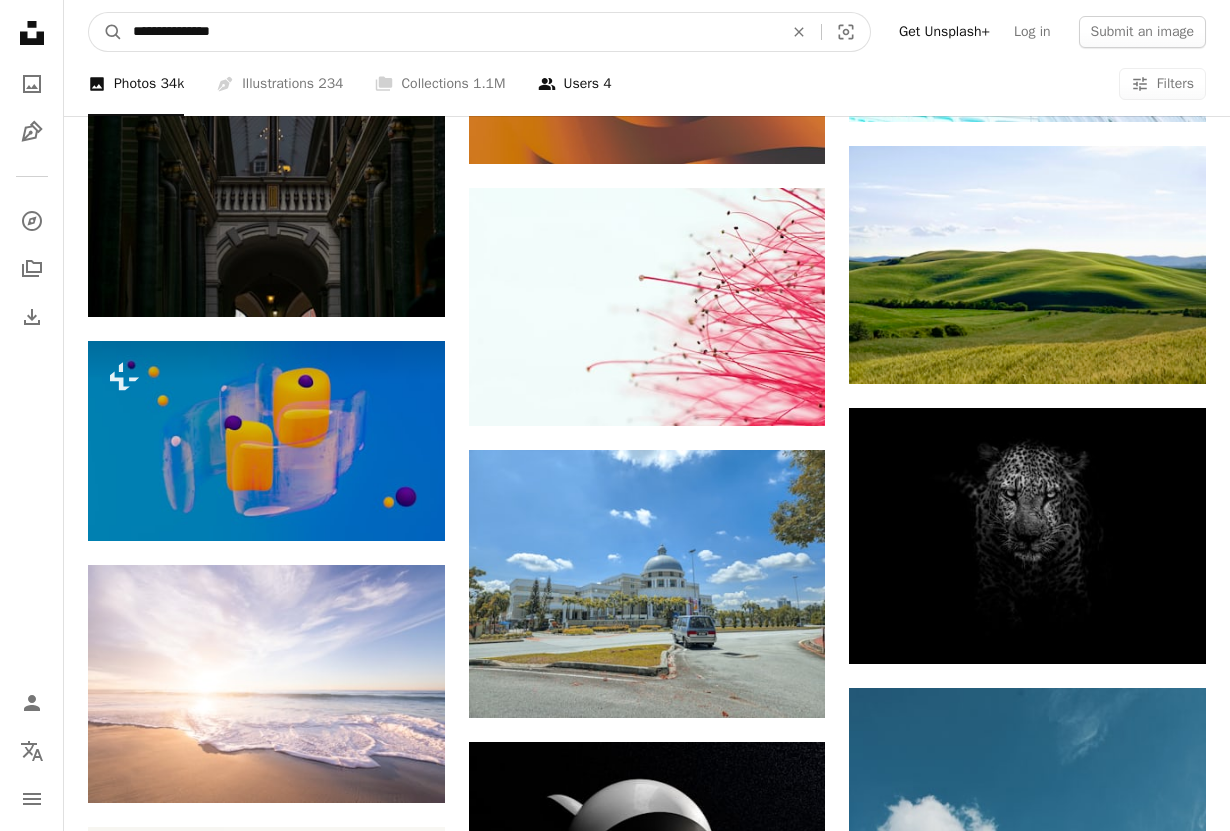 type on "**********" 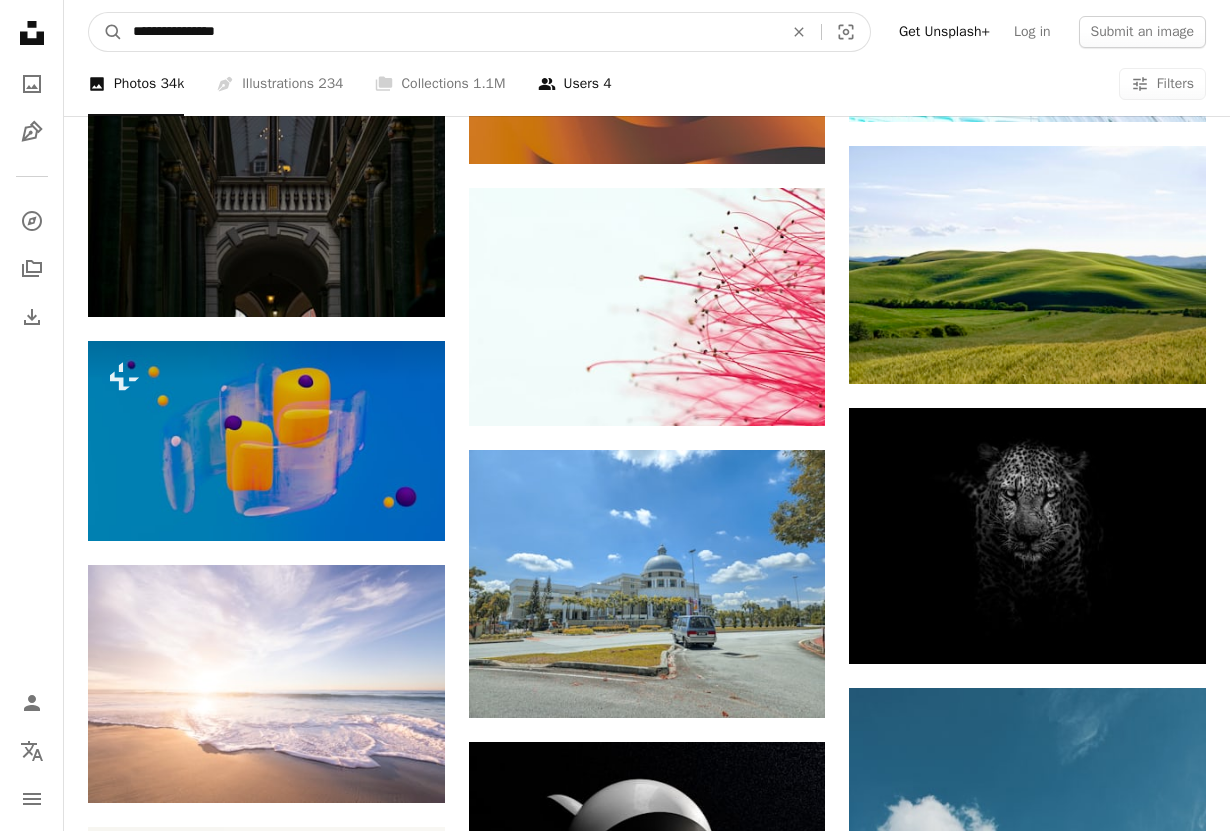 click on "A magnifying glass" at bounding box center (106, 32) 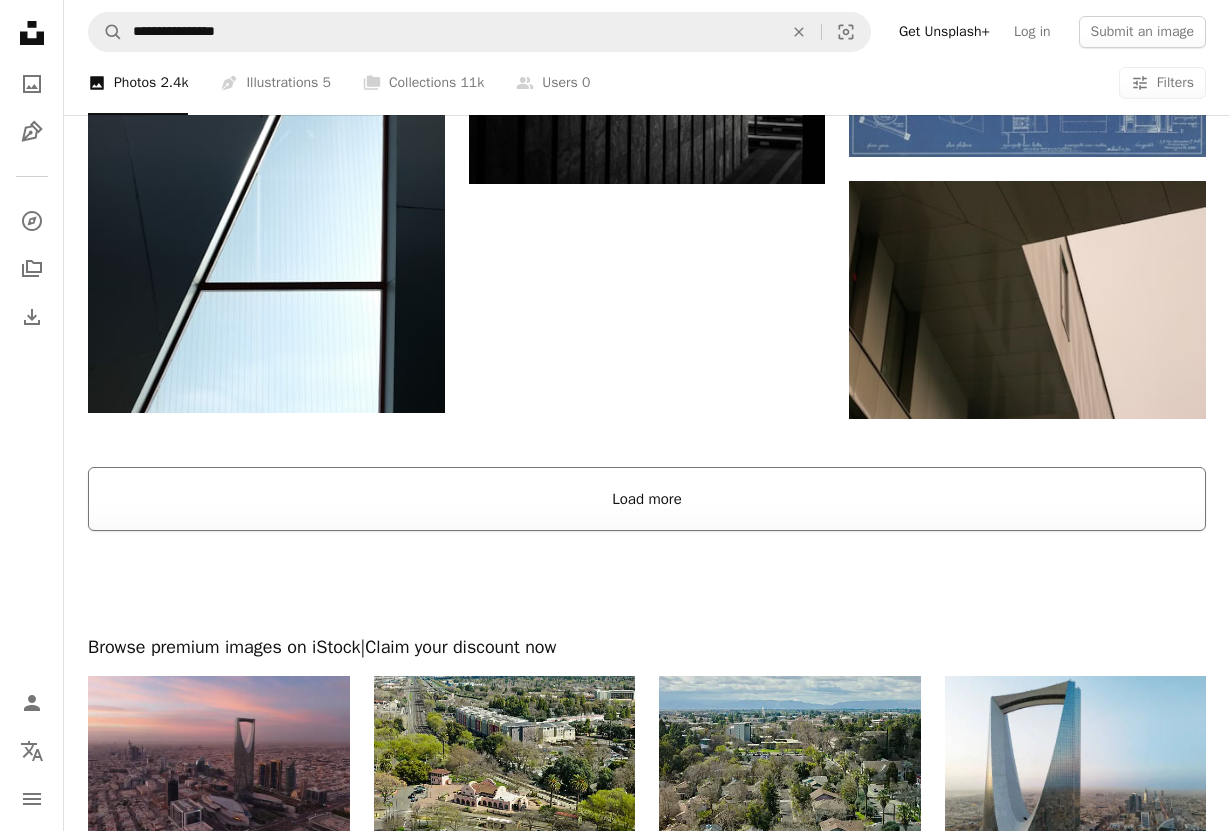 scroll, scrollTop: 2496, scrollLeft: 0, axis: vertical 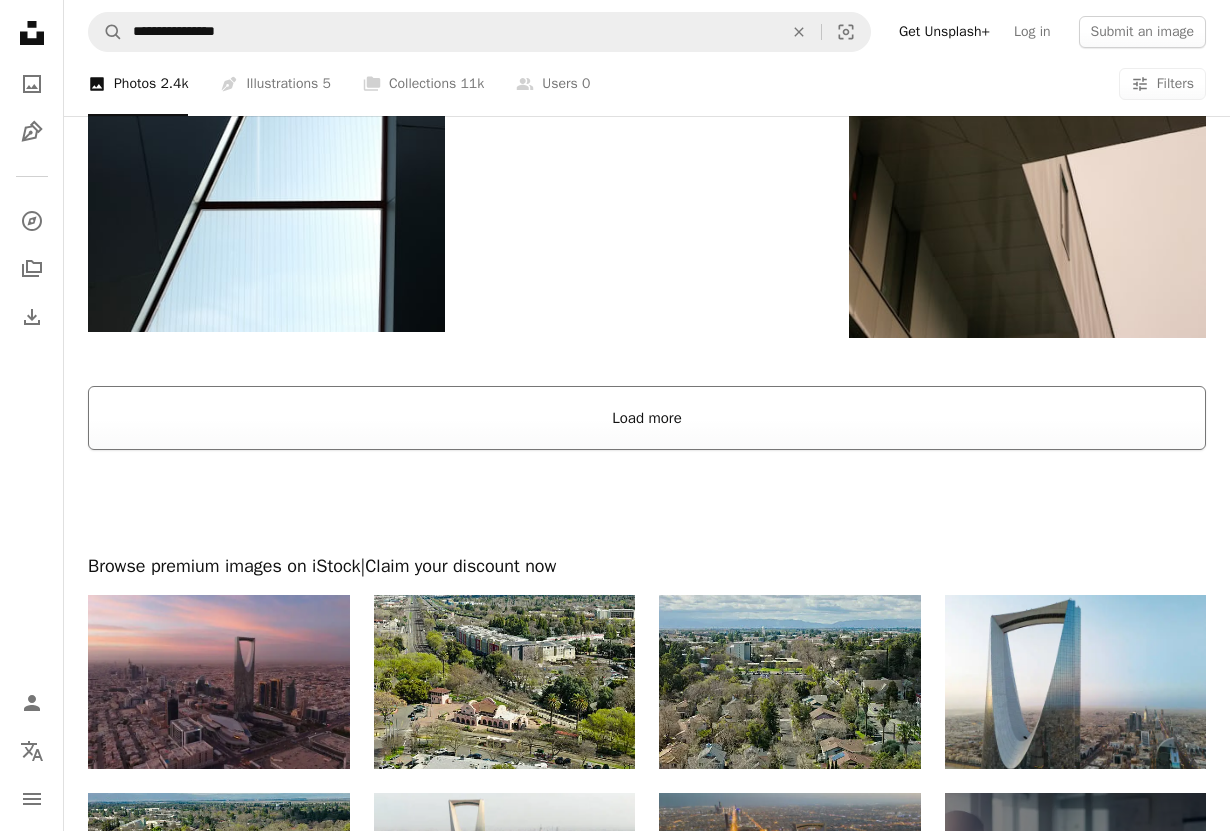 click on "Load more" at bounding box center (647, 418) 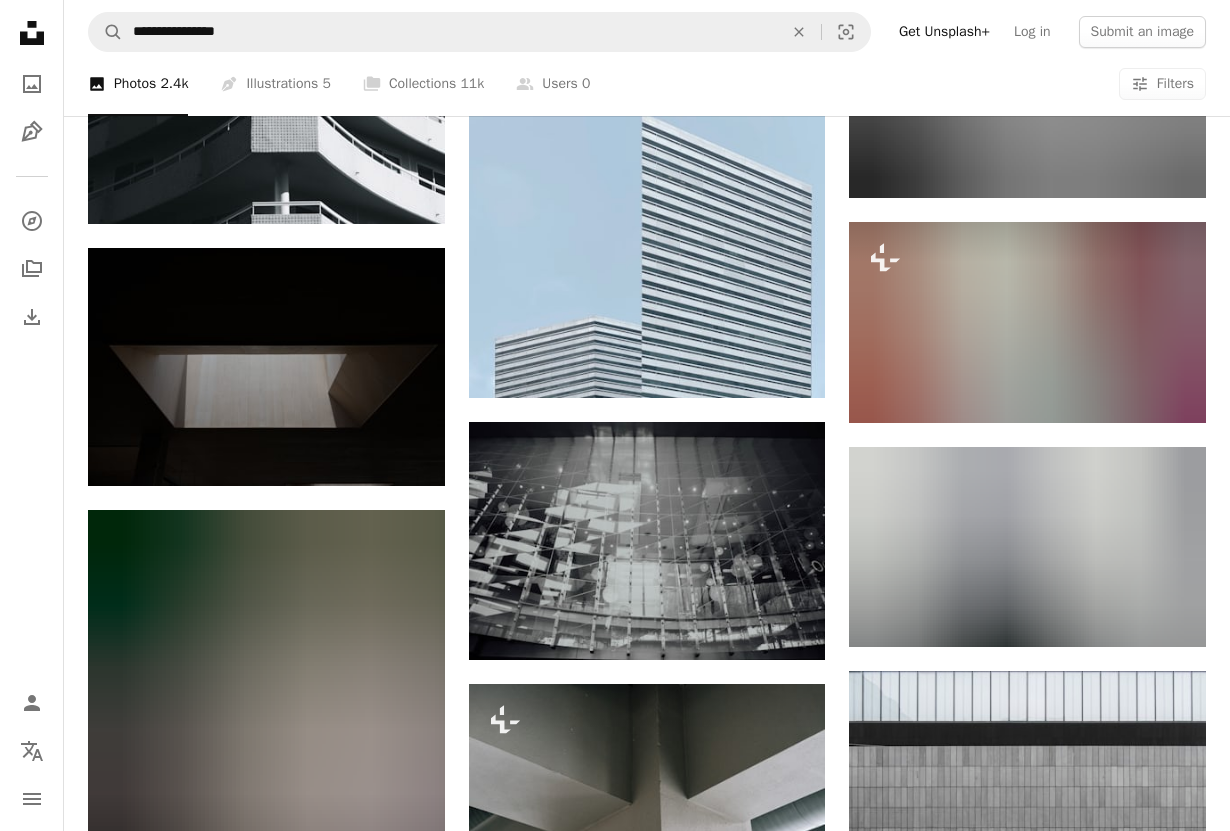 scroll, scrollTop: 8216, scrollLeft: 0, axis: vertical 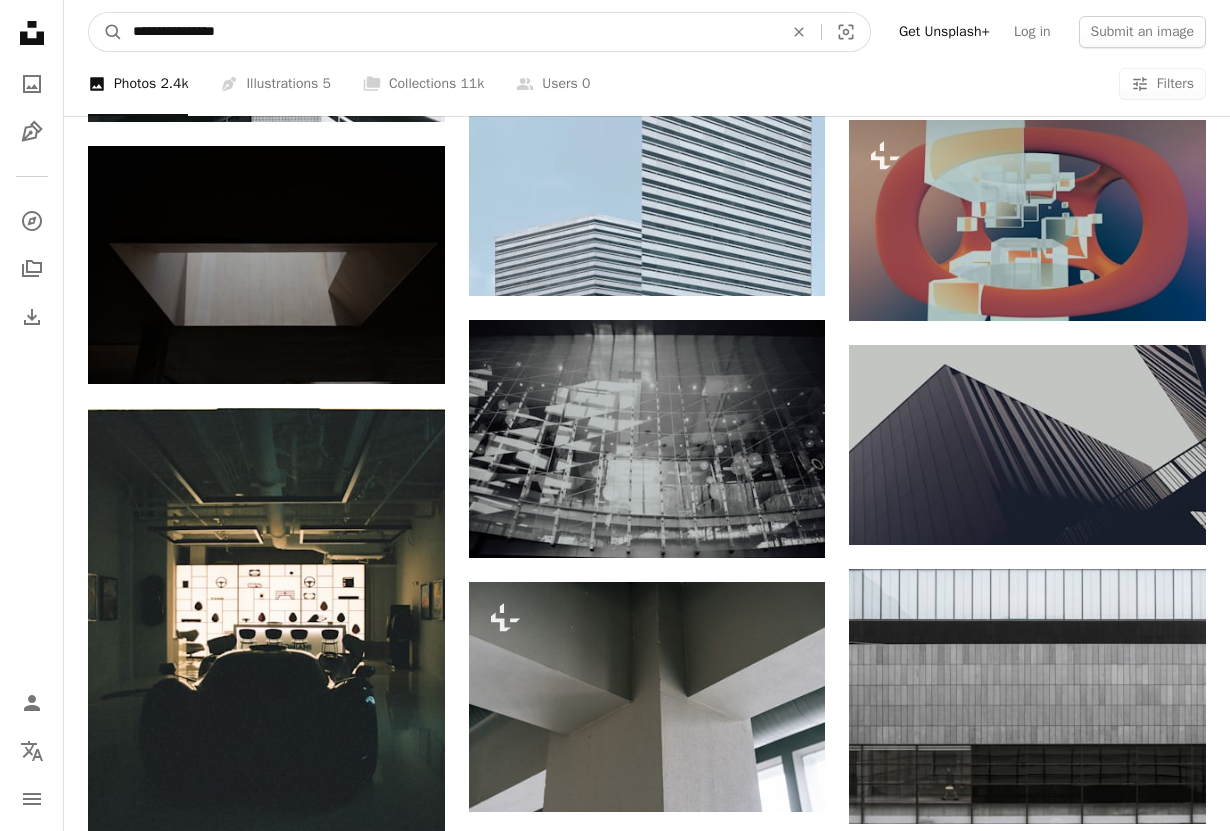 click on "**********" at bounding box center [450, 32] 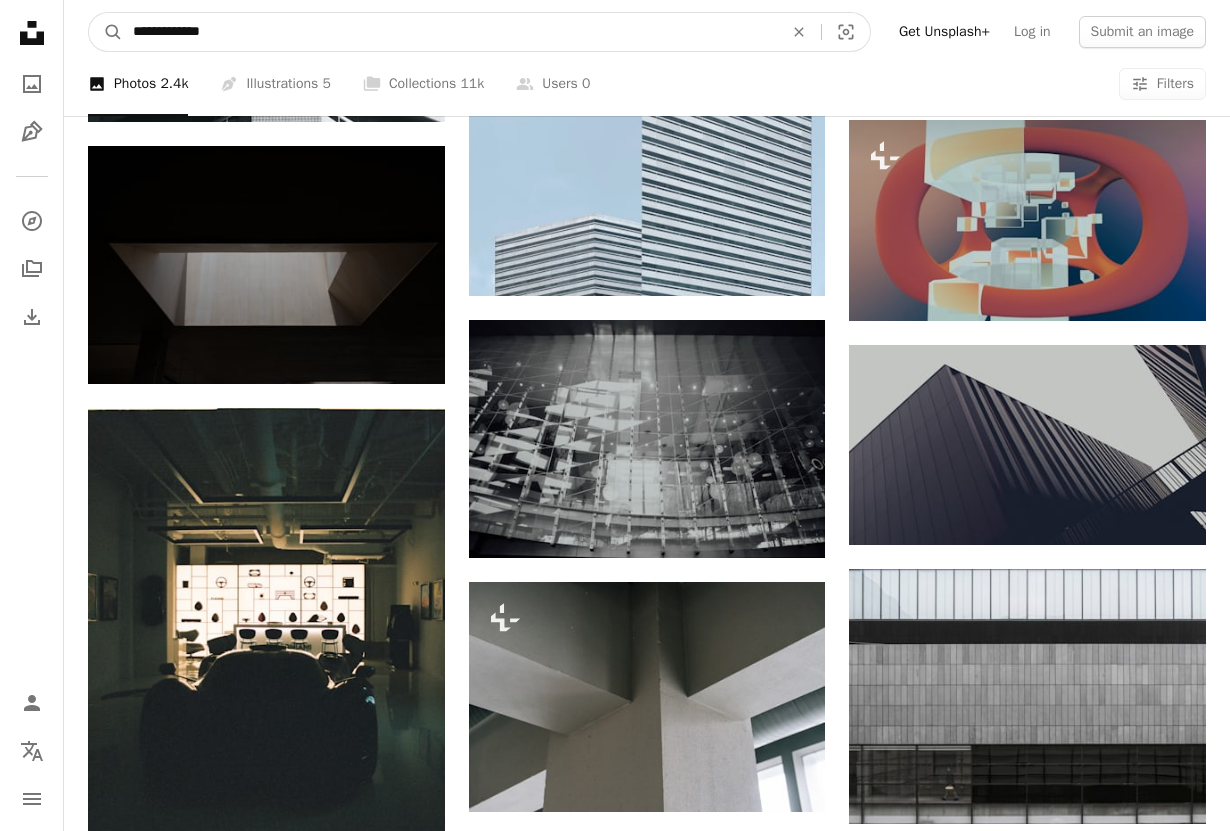 click on "A magnifying glass" at bounding box center (106, 32) 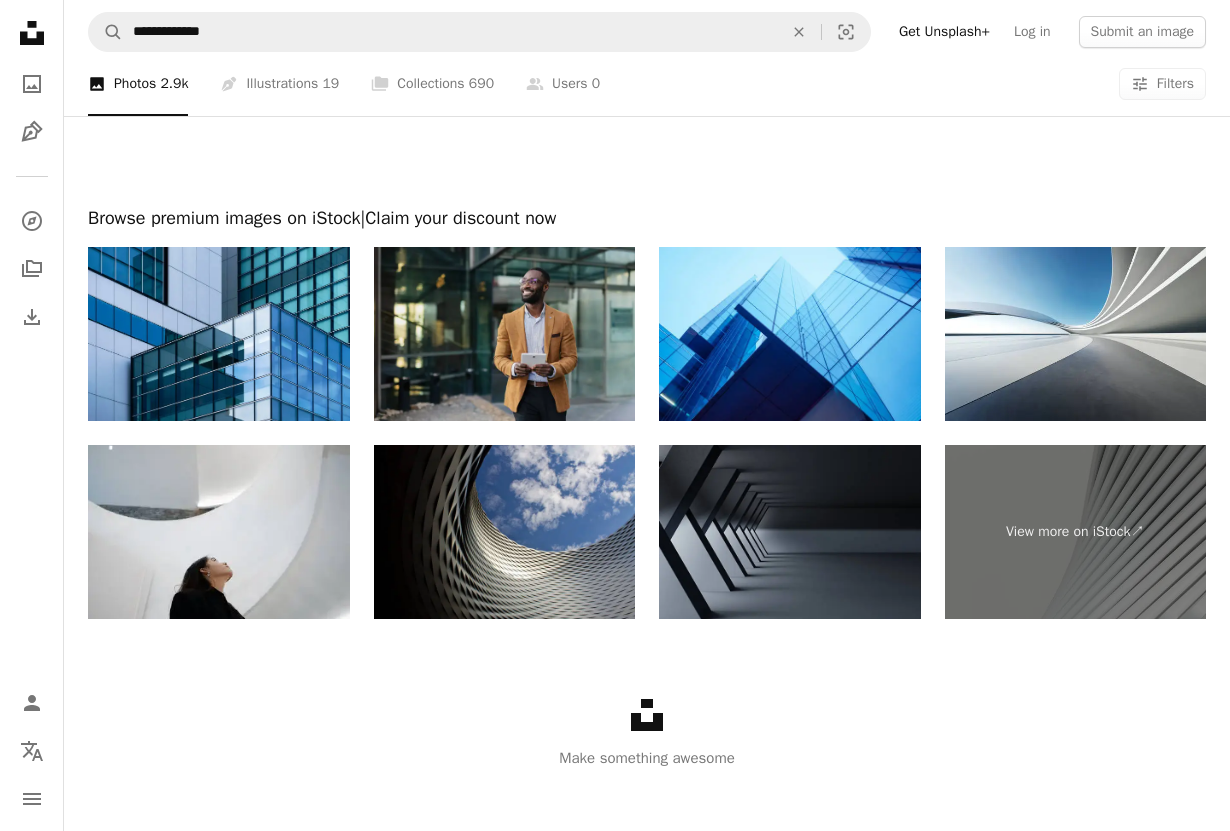 scroll, scrollTop: 3322, scrollLeft: 0, axis: vertical 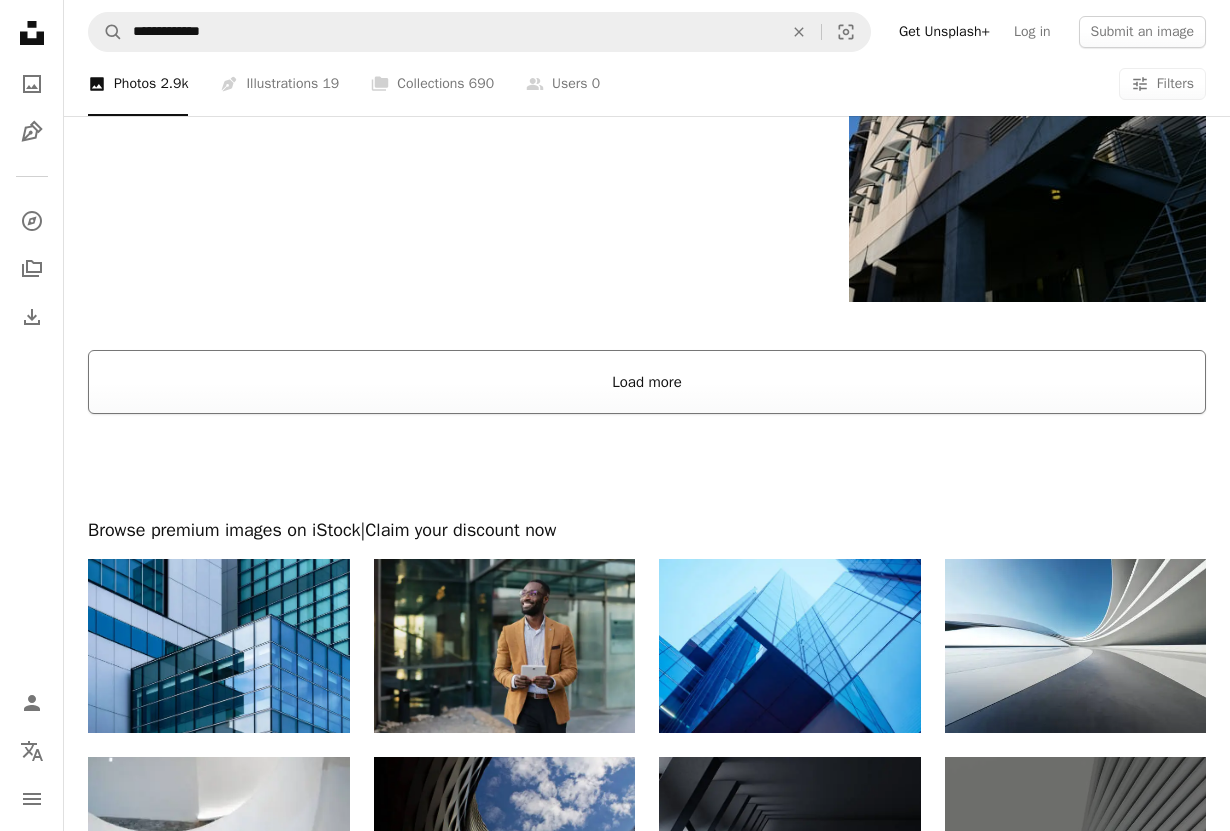 click on "Load more" at bounding box center [647, 382] 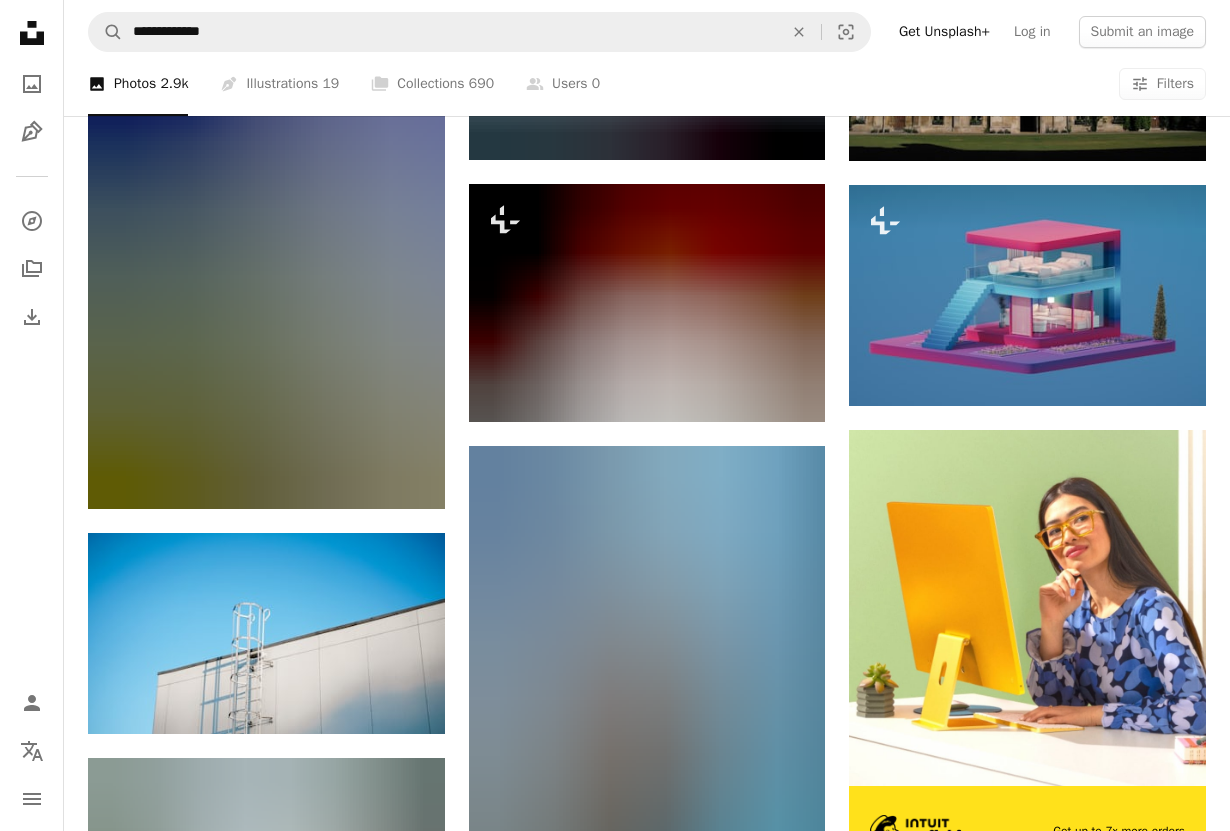 scroll, scrollTop: 7274, scrollLeft: 0, axis: vertical 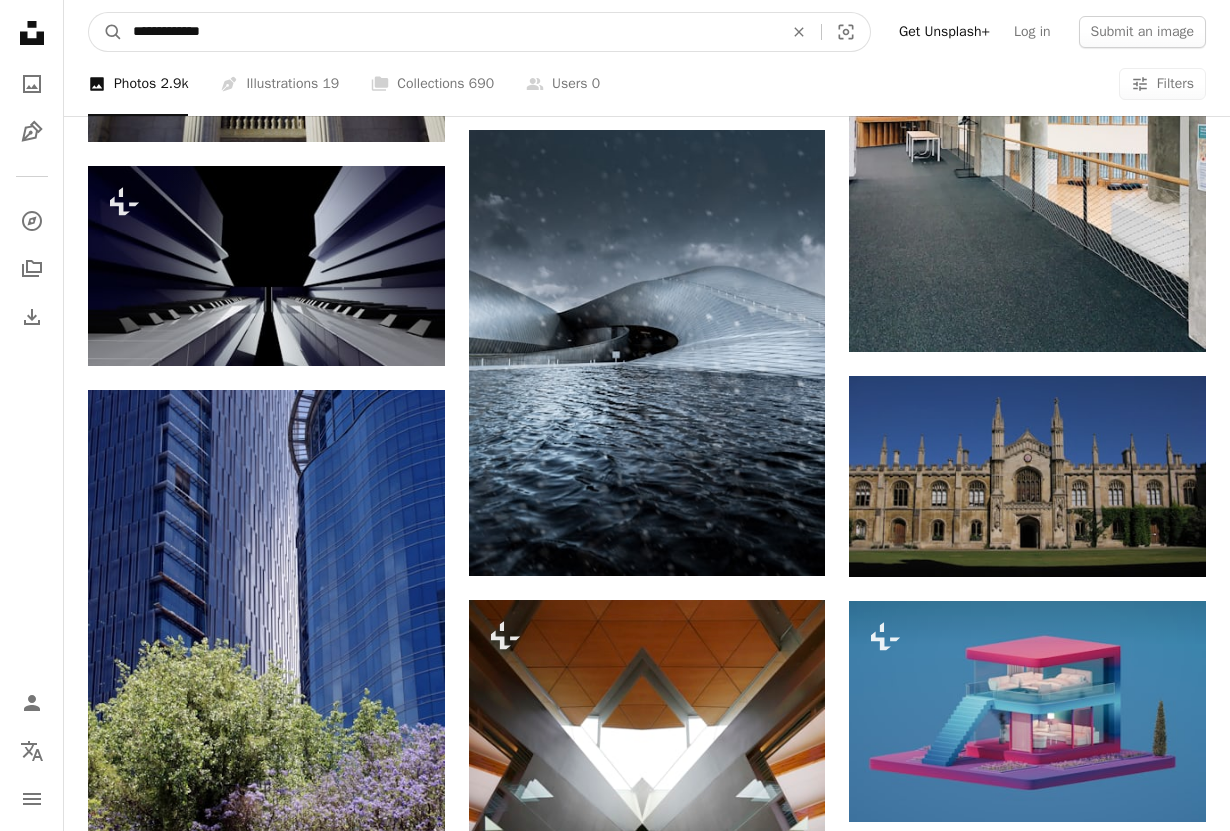 drag, startPoint x: 251, startPoint y: 35, endPoint x: -59, endPoint y: 175, distance: 340.14703 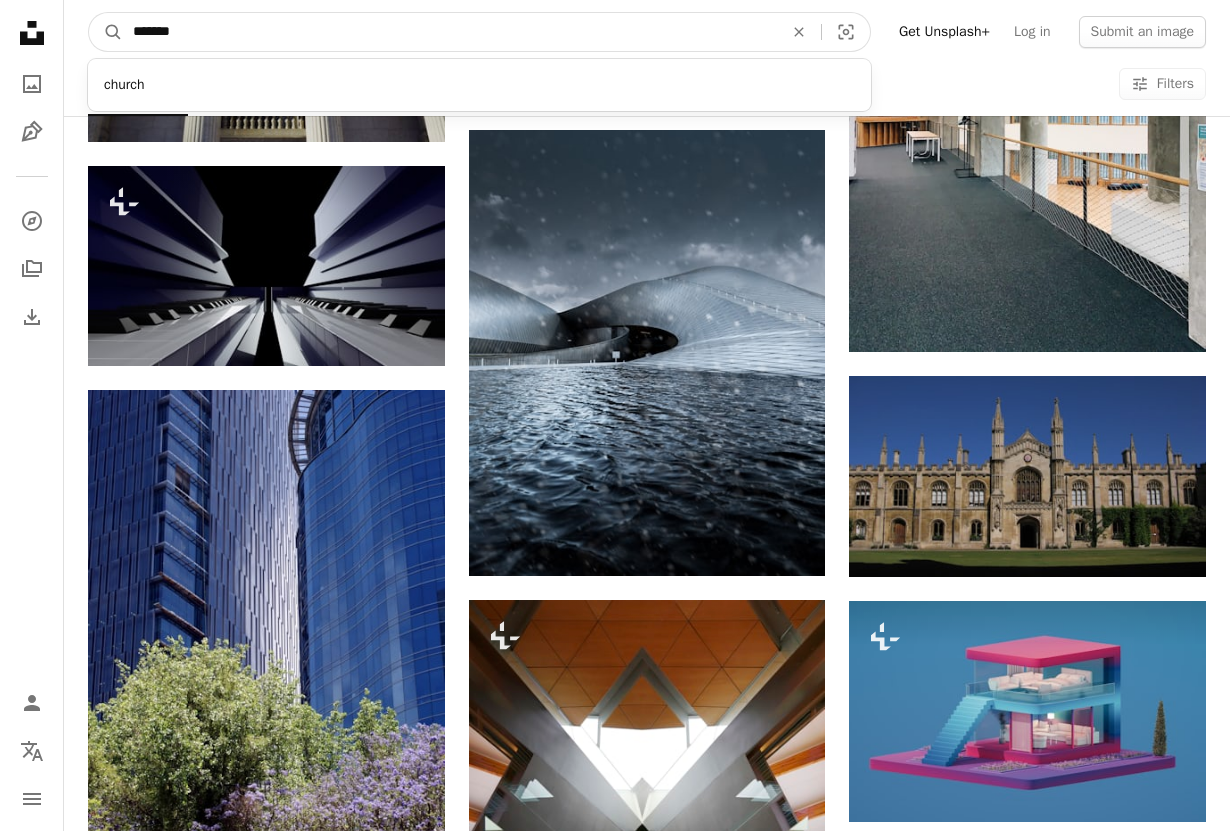 type on "********" 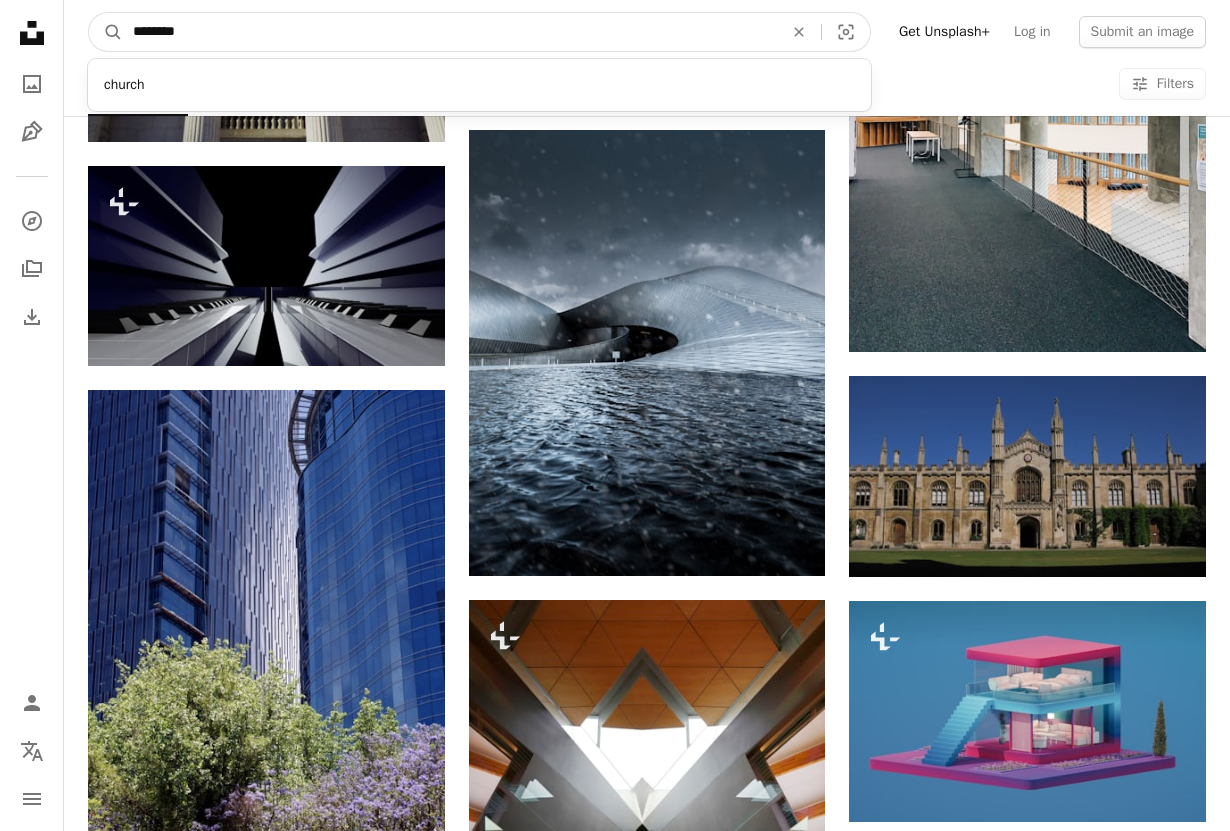 click on "A magnifying glass" at bounding box center [106, 32] 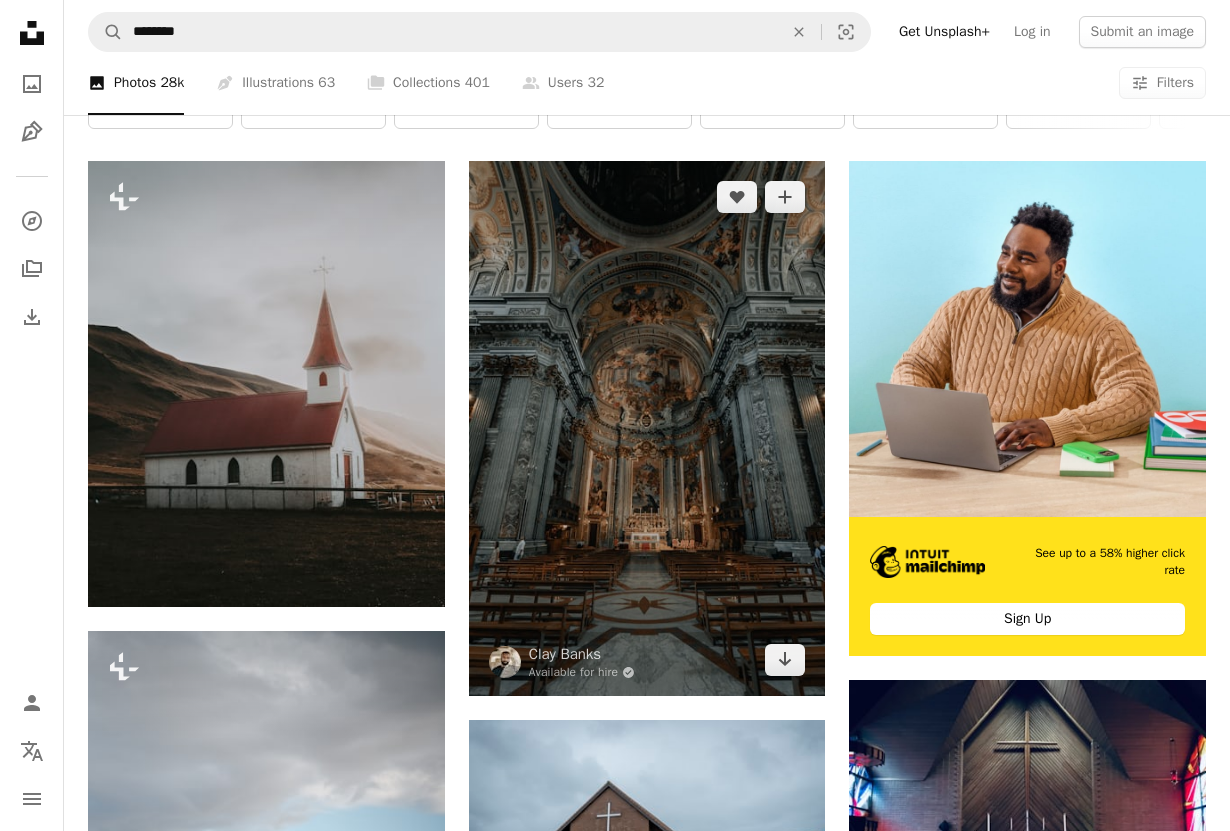scroll, scrollTop: 312, scrollLeft: 0, axis: vertical 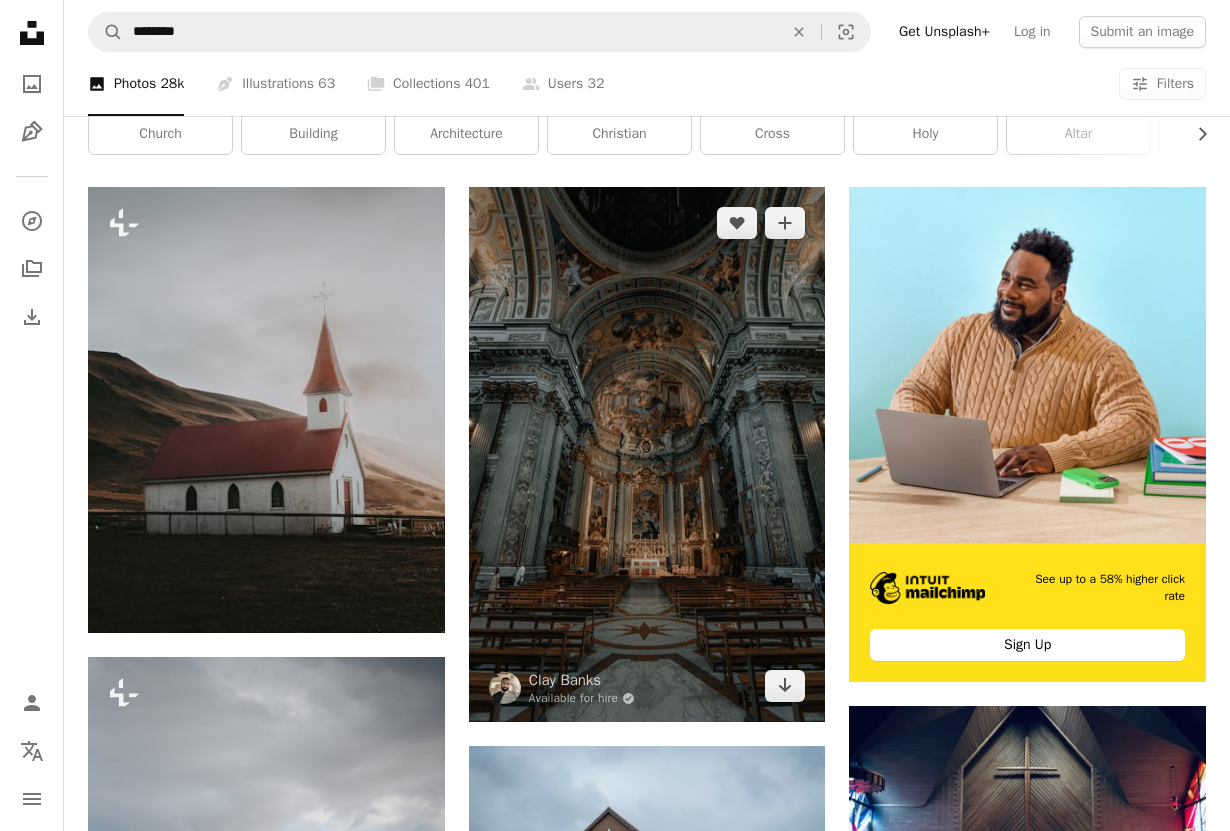 click at bounding box center [647, 454] 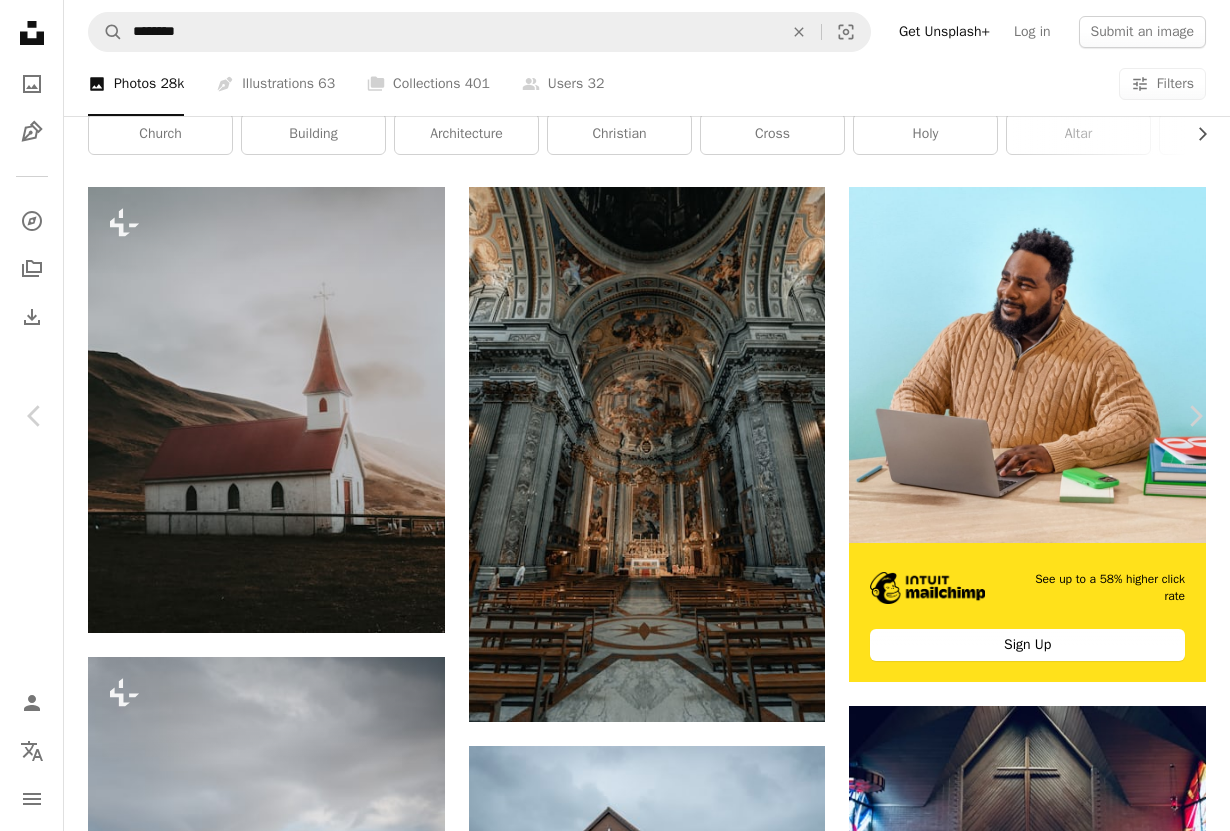 click on "An X shape" at bounding box center [20, 20] 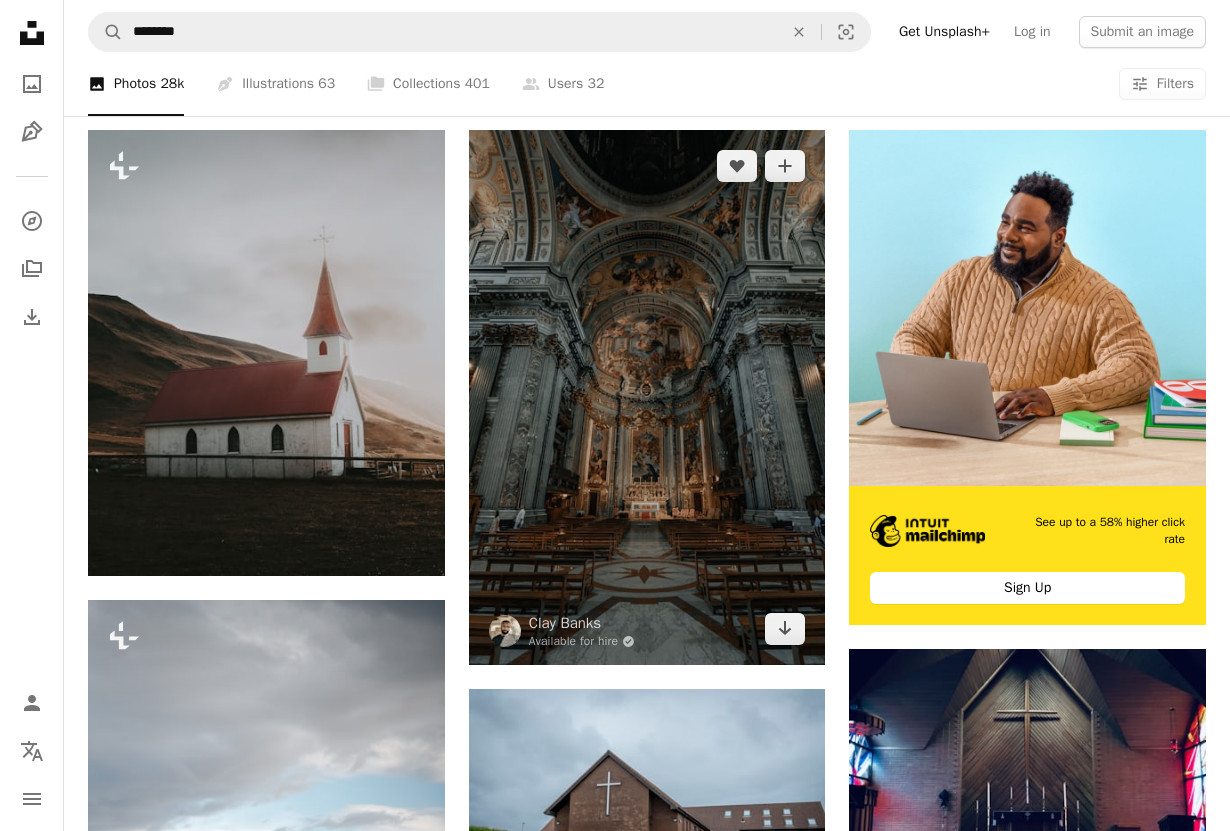 scroll, scrollTop: 312, scrollLeft: 0, axis: vertical 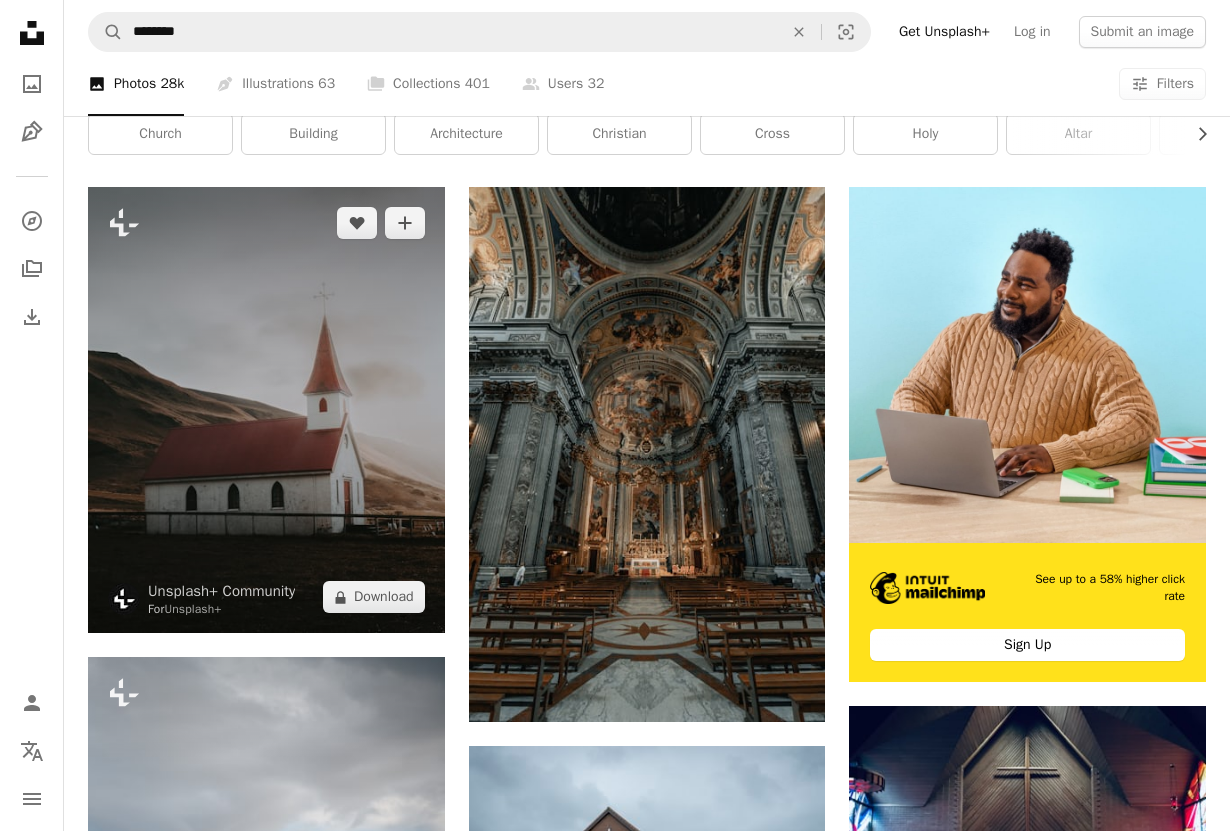 click at bounding box center [266, 410] 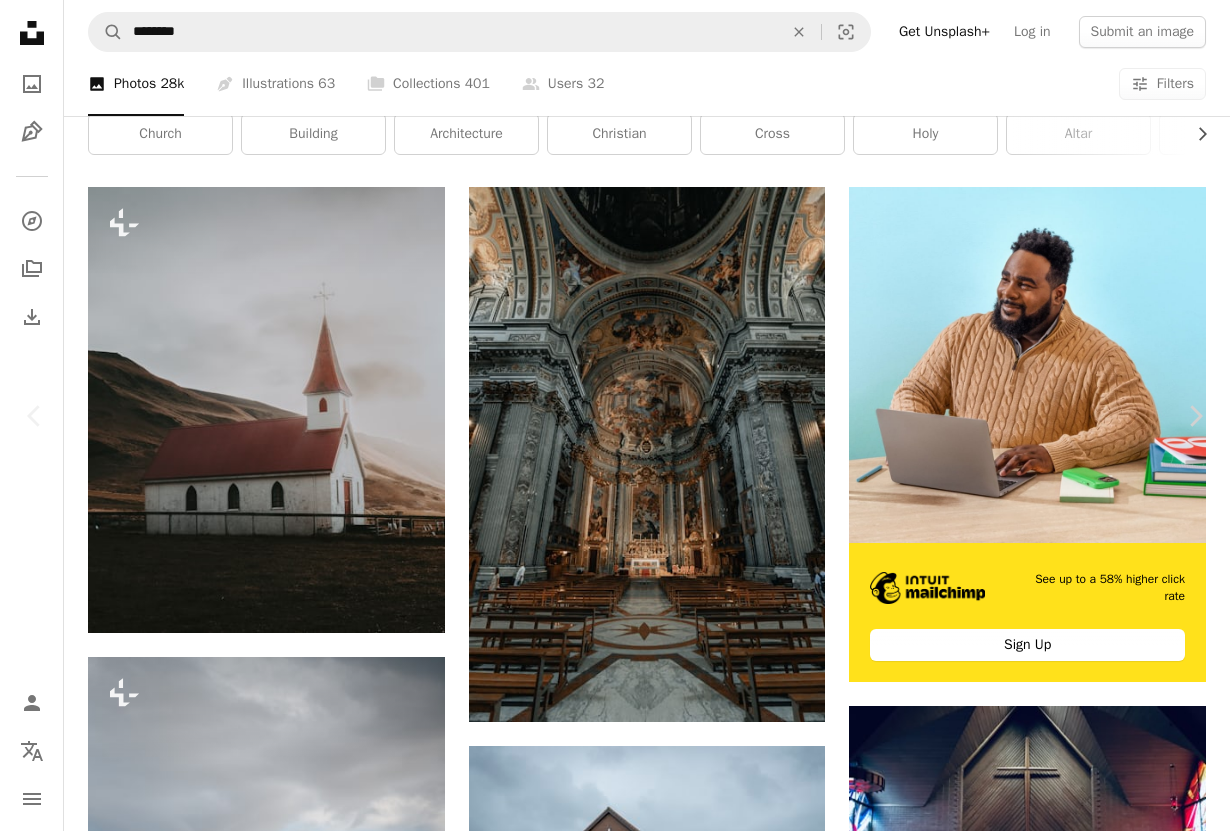 click on "An X shape" at bounding box center [20, 20] 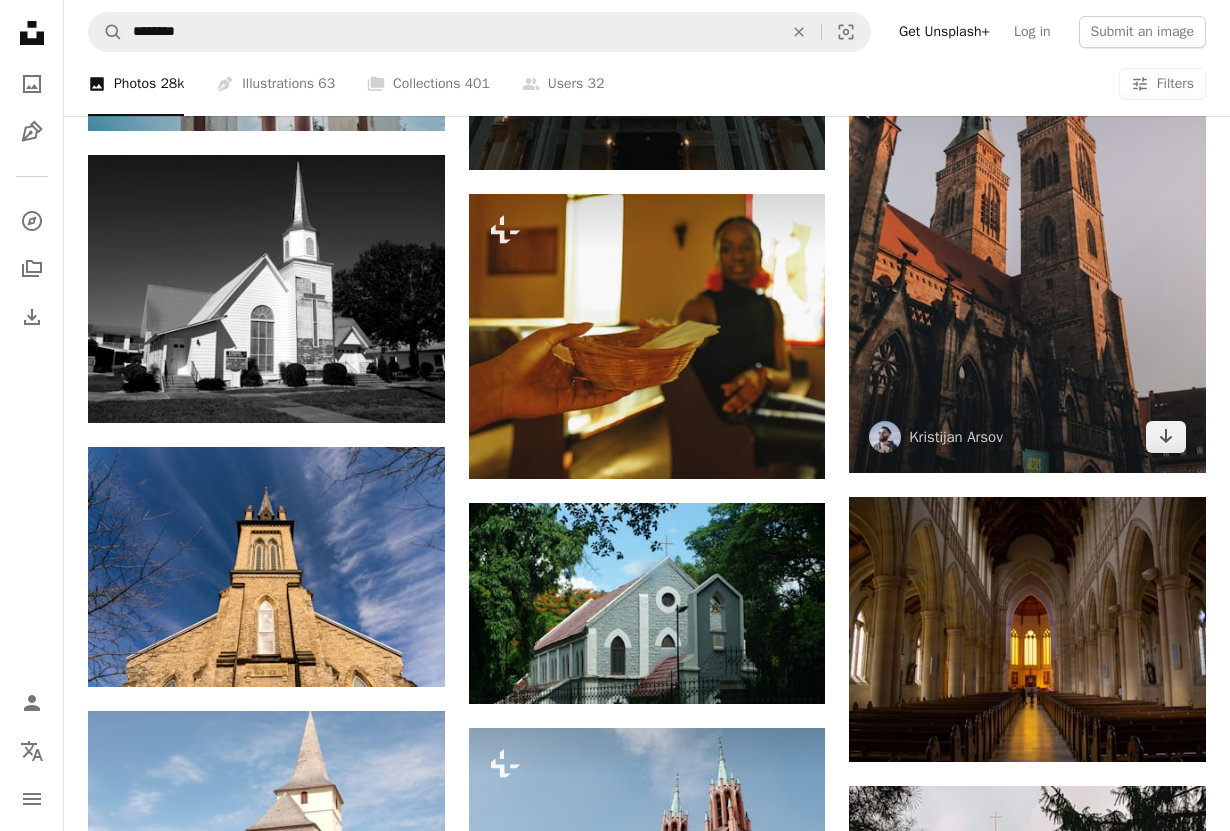 scroll, scrollTop: 2288, scrollLeft: 0, axis: vertical 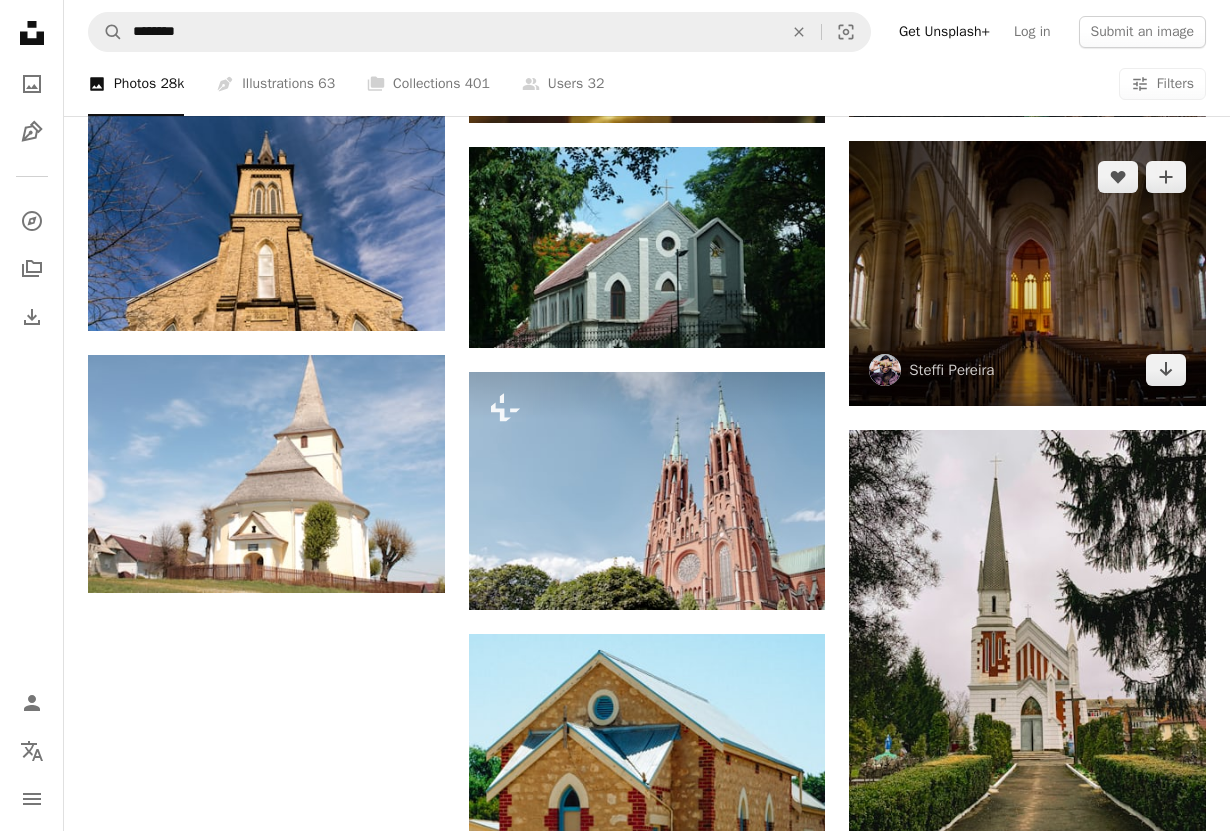 click at bounding box center [1027, 273] 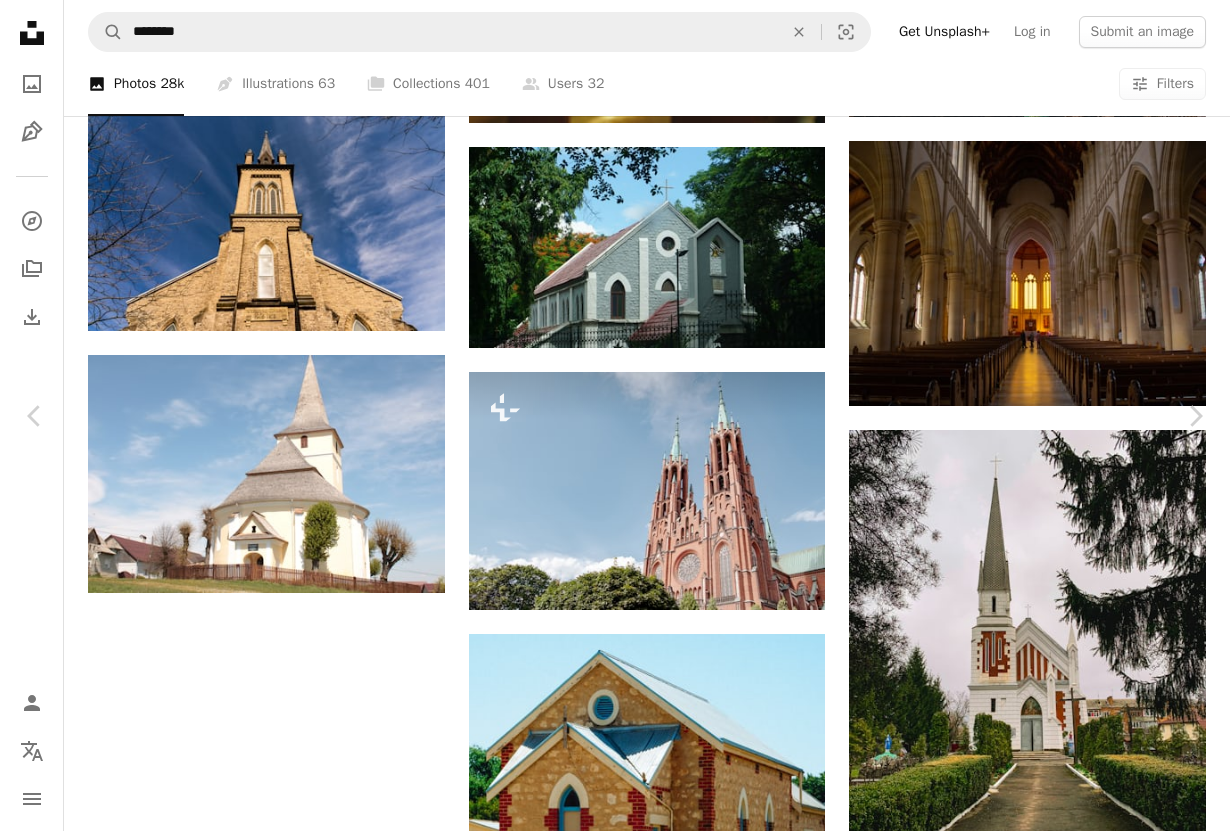 click on "Chevron down" 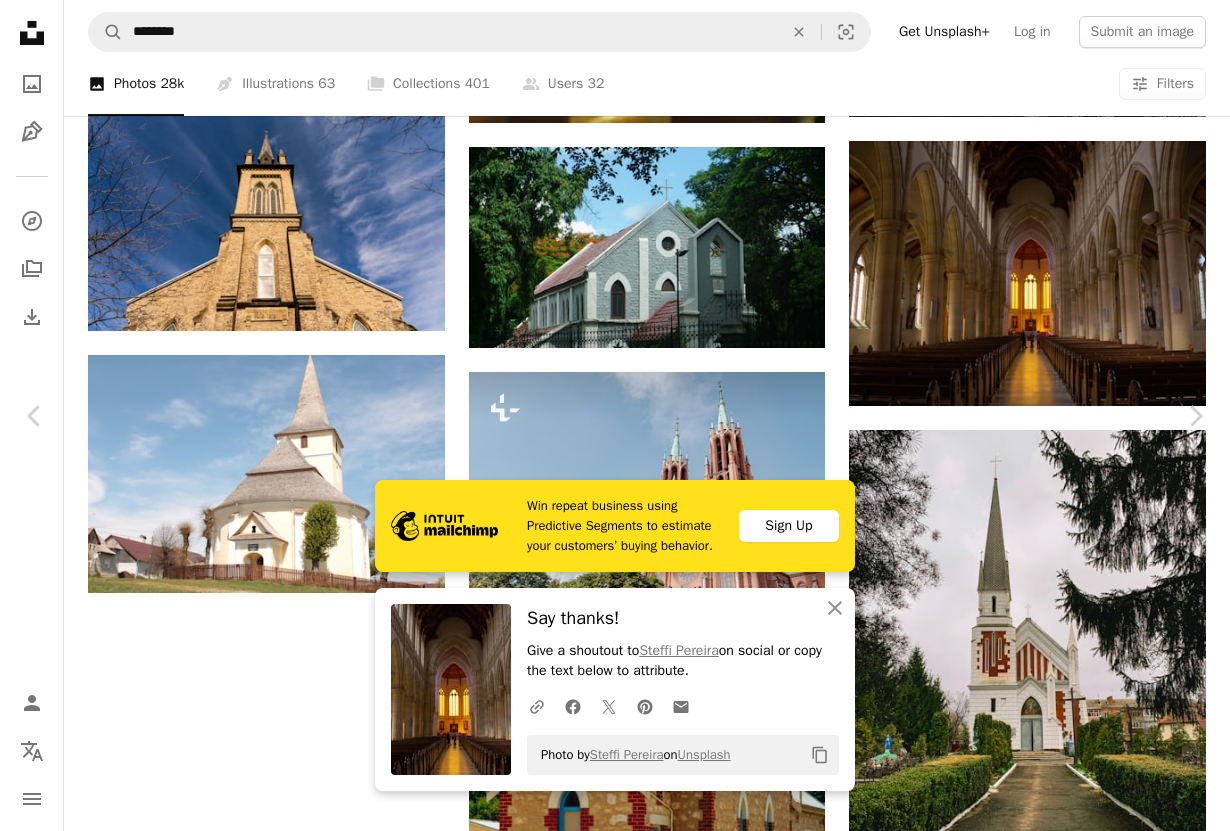 click on "An X shape" at bounding box center (20, 20) 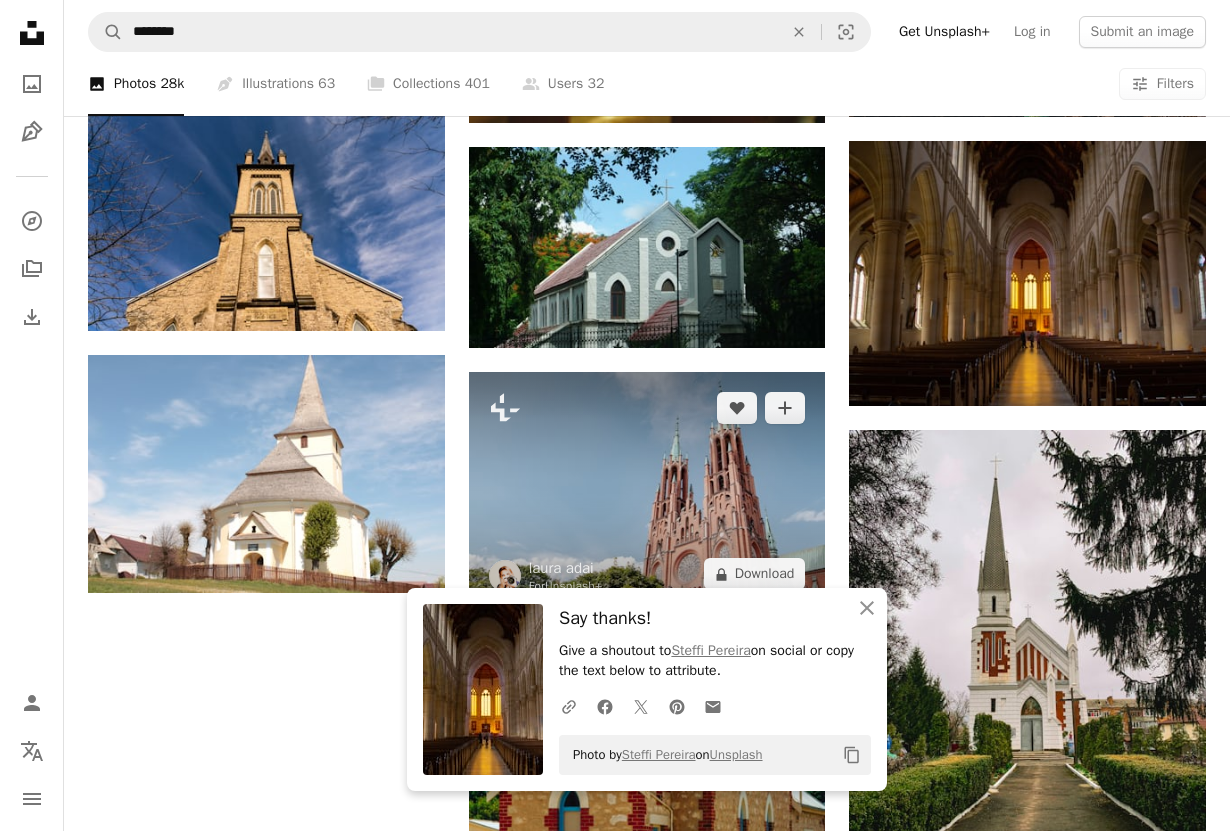 click at bounding box center (647, 491) 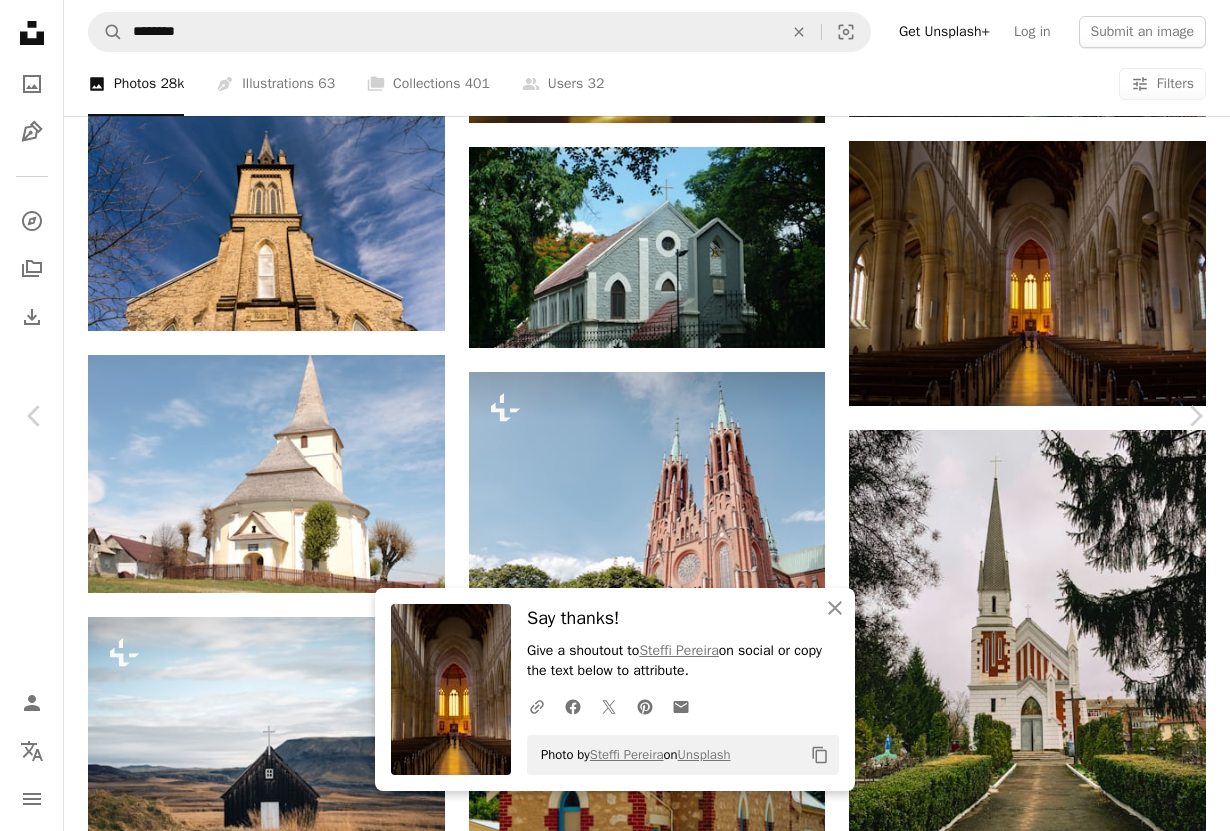 click on "An X shape" at bounding box center (20, 20) 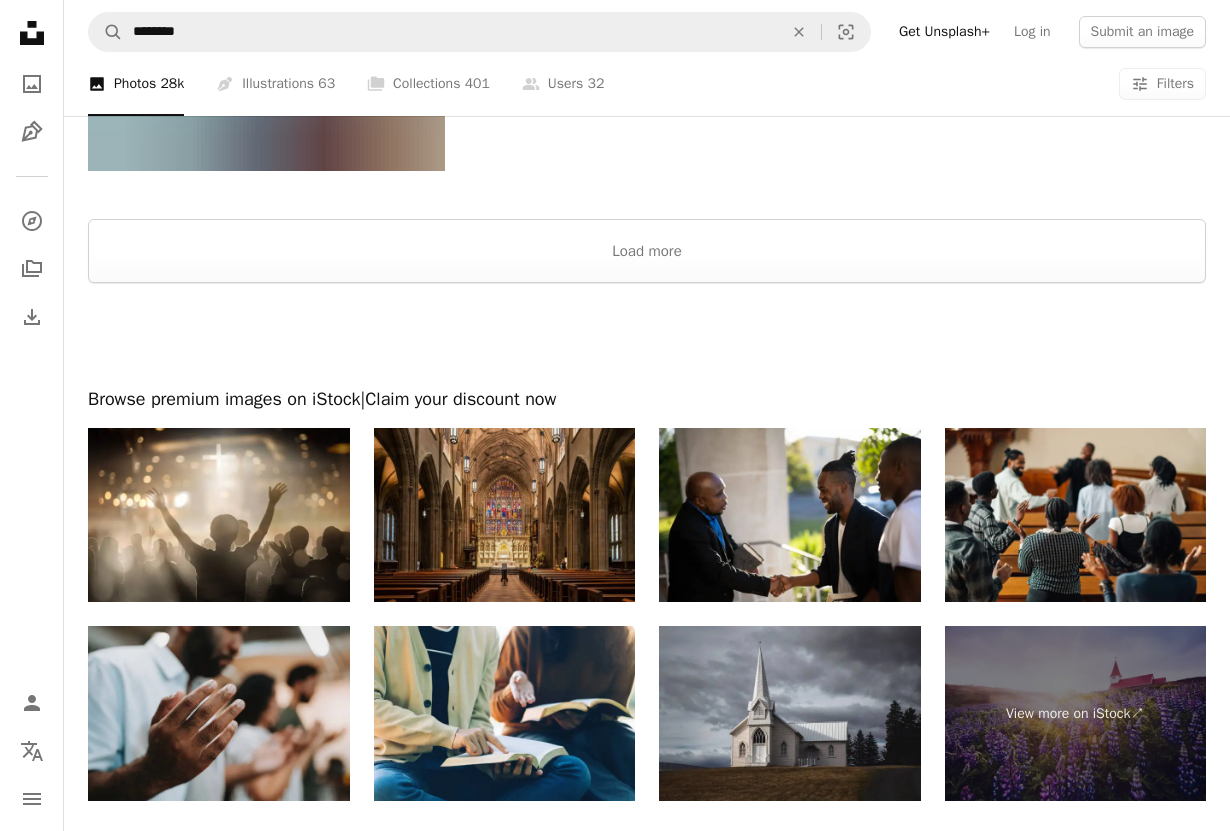 scroll, scrollTop: 6656, scrollLeft: 0, axis: vertical 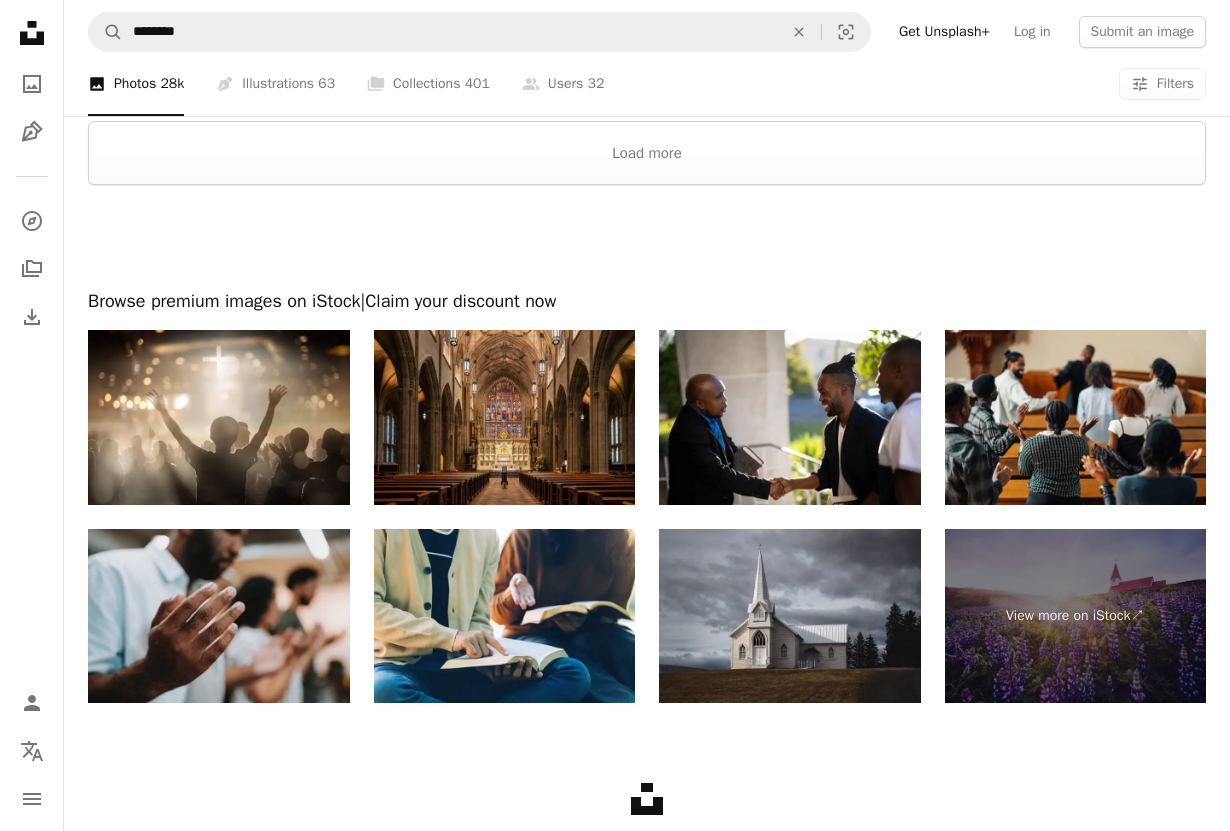 click at bounding box center (505, 417) 